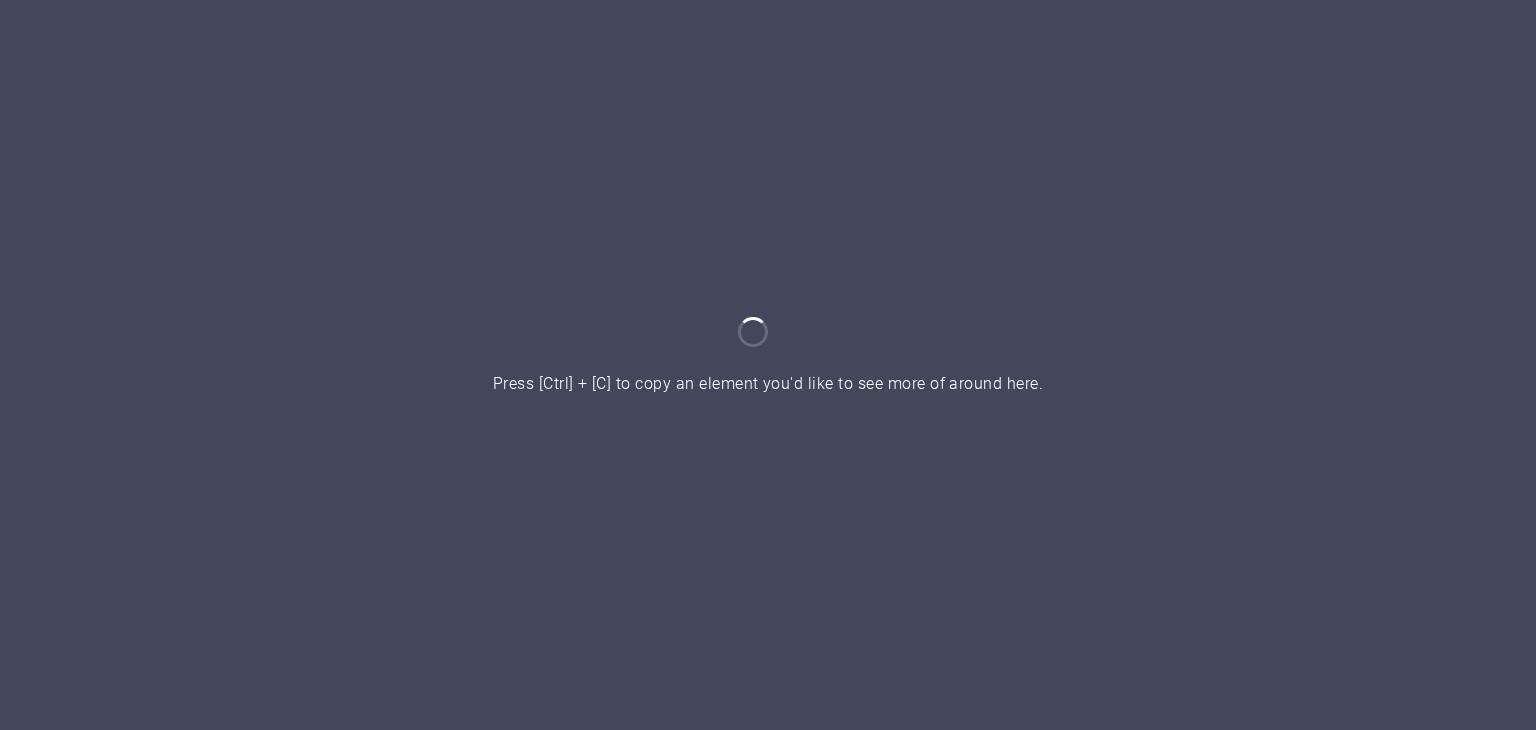 scroll, scrollTop: 0, scrollLeft: 0, axis: both 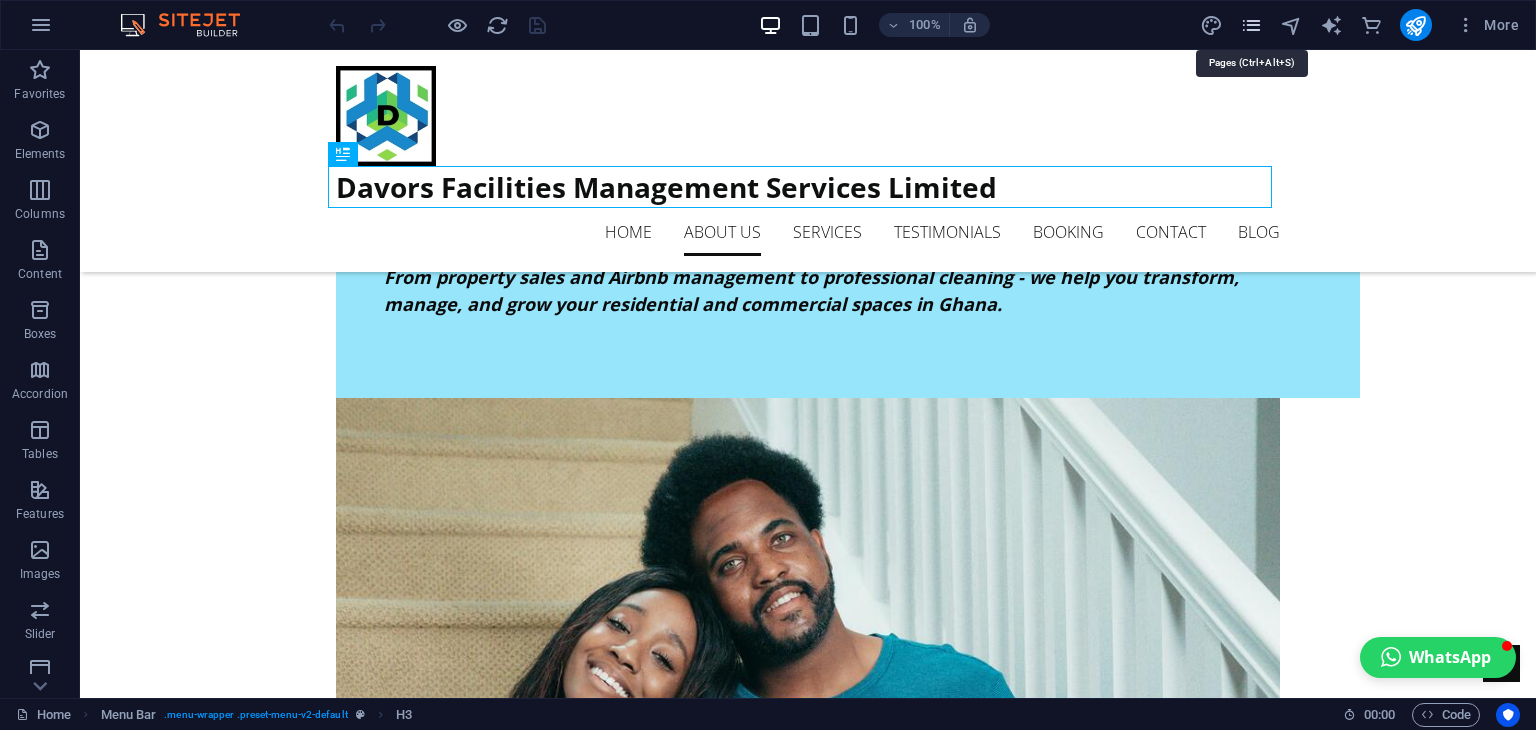 click at bounding box center [1251, 25] 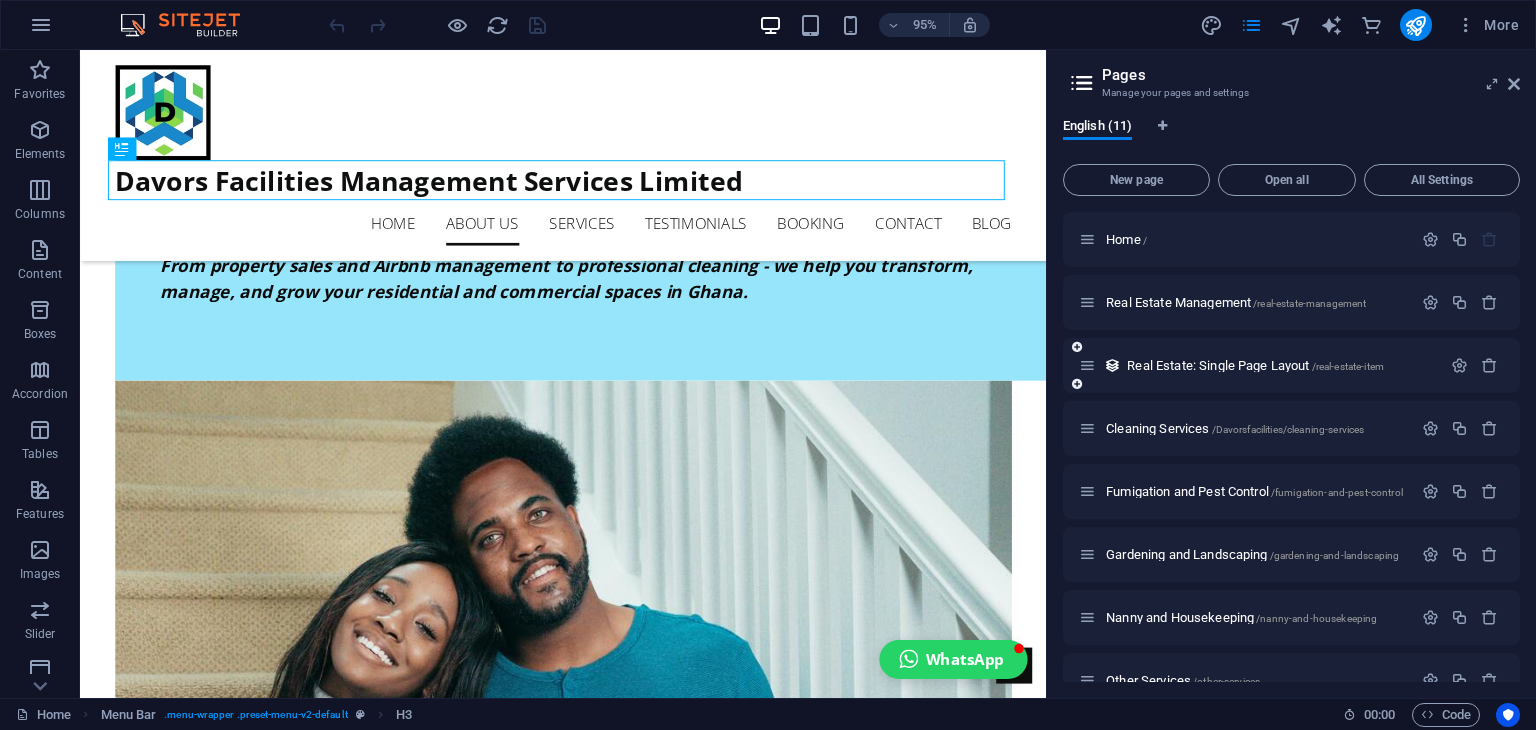 click on "Real Estate: Single Page Layout /real-estate-item" at bounding box center [1260, 365] 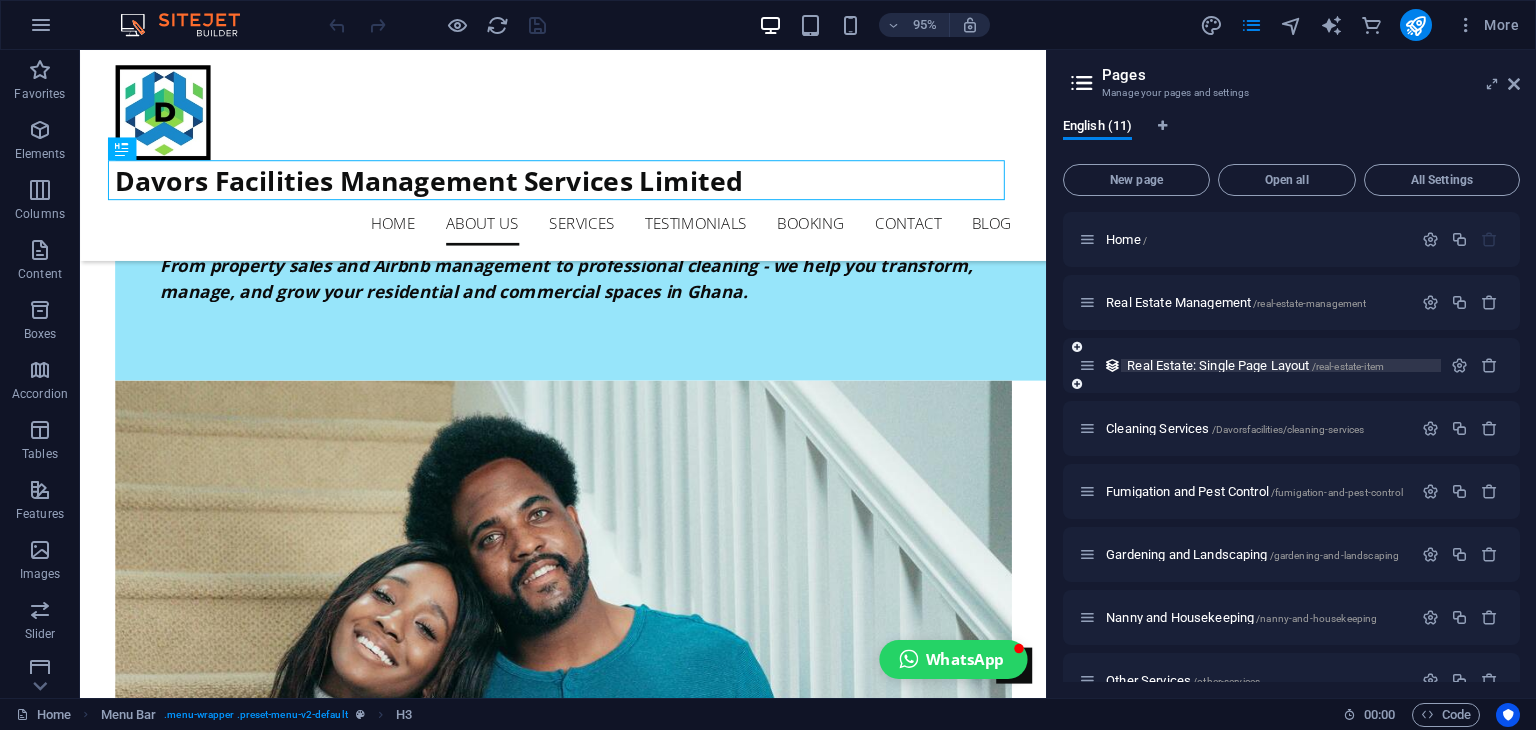 click on "Real Estate: Single Page Layout /real-estate-item" at bounding box center [1255, 365] 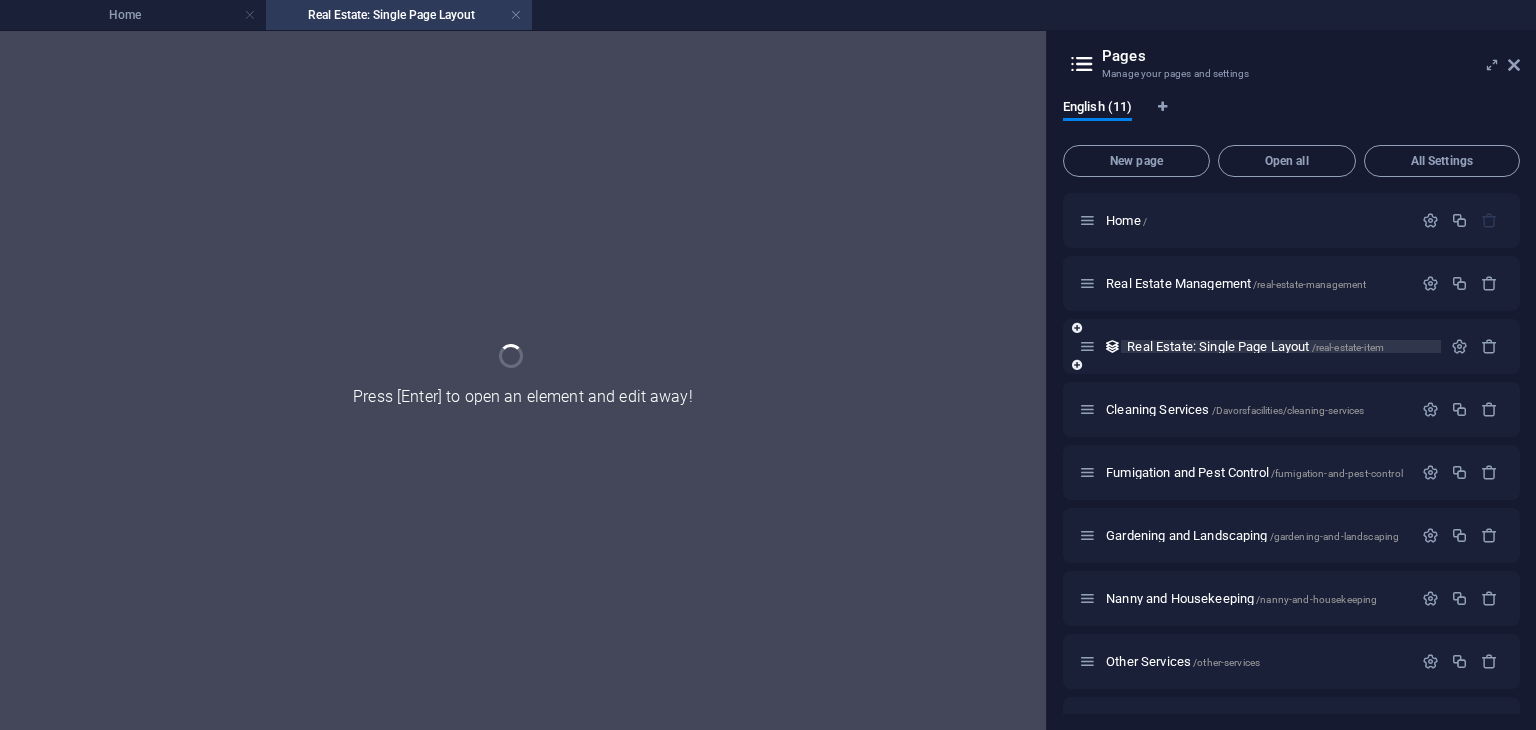 scroll, scrollTop: 0, scrollLeft: 0, axis: both 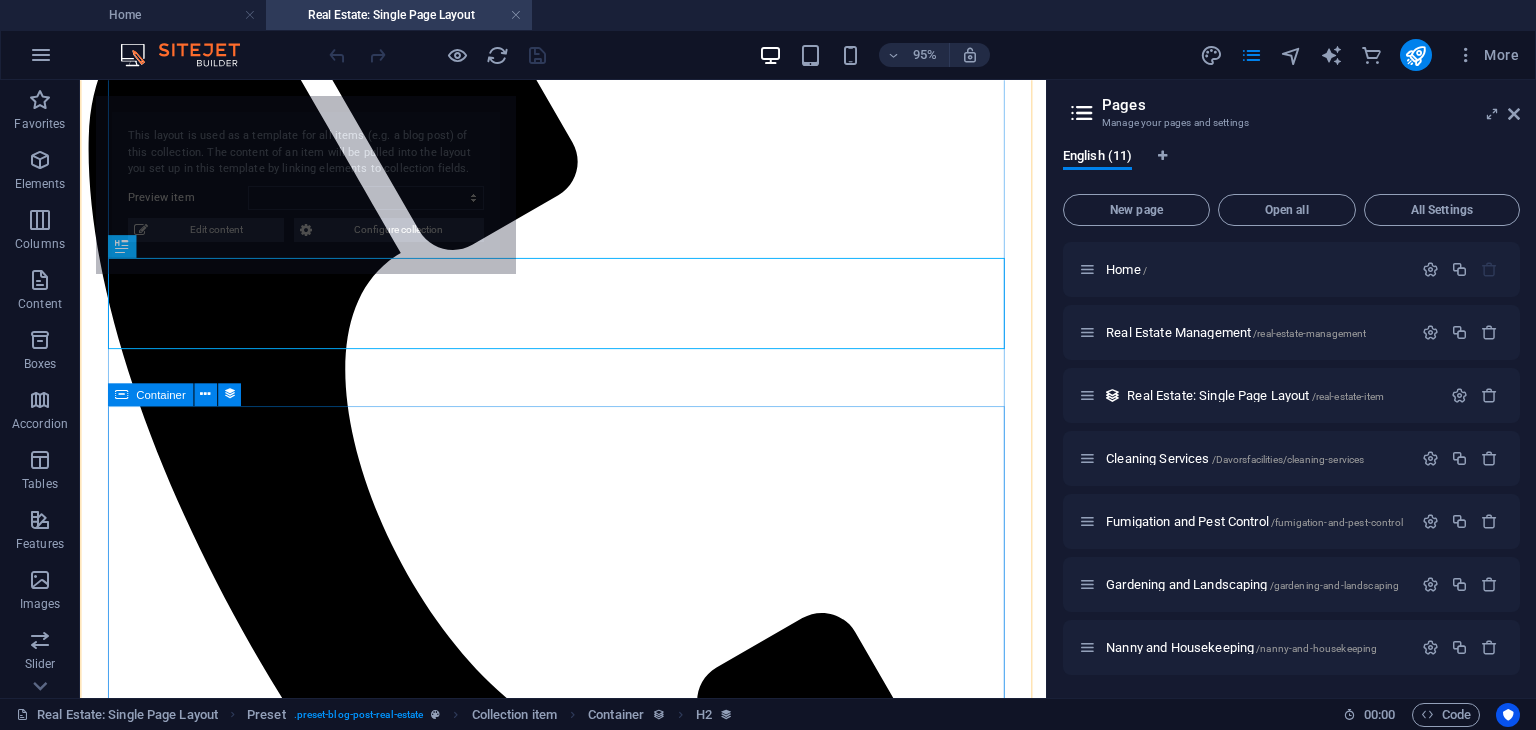select on "689200cdc5fa93d3b903ac64" 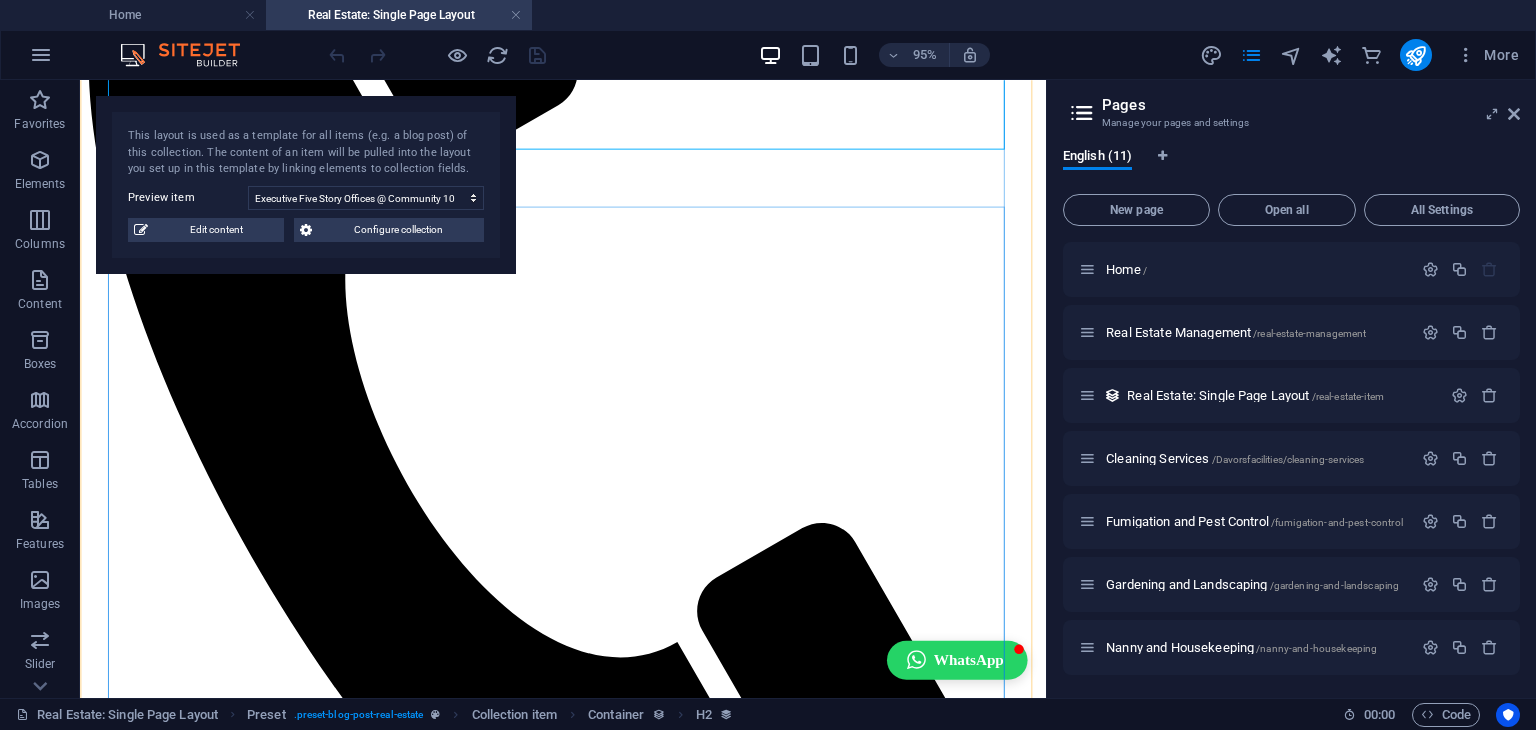scroll, scrollTop: 712, scrollLeft: 0, axis: vertical 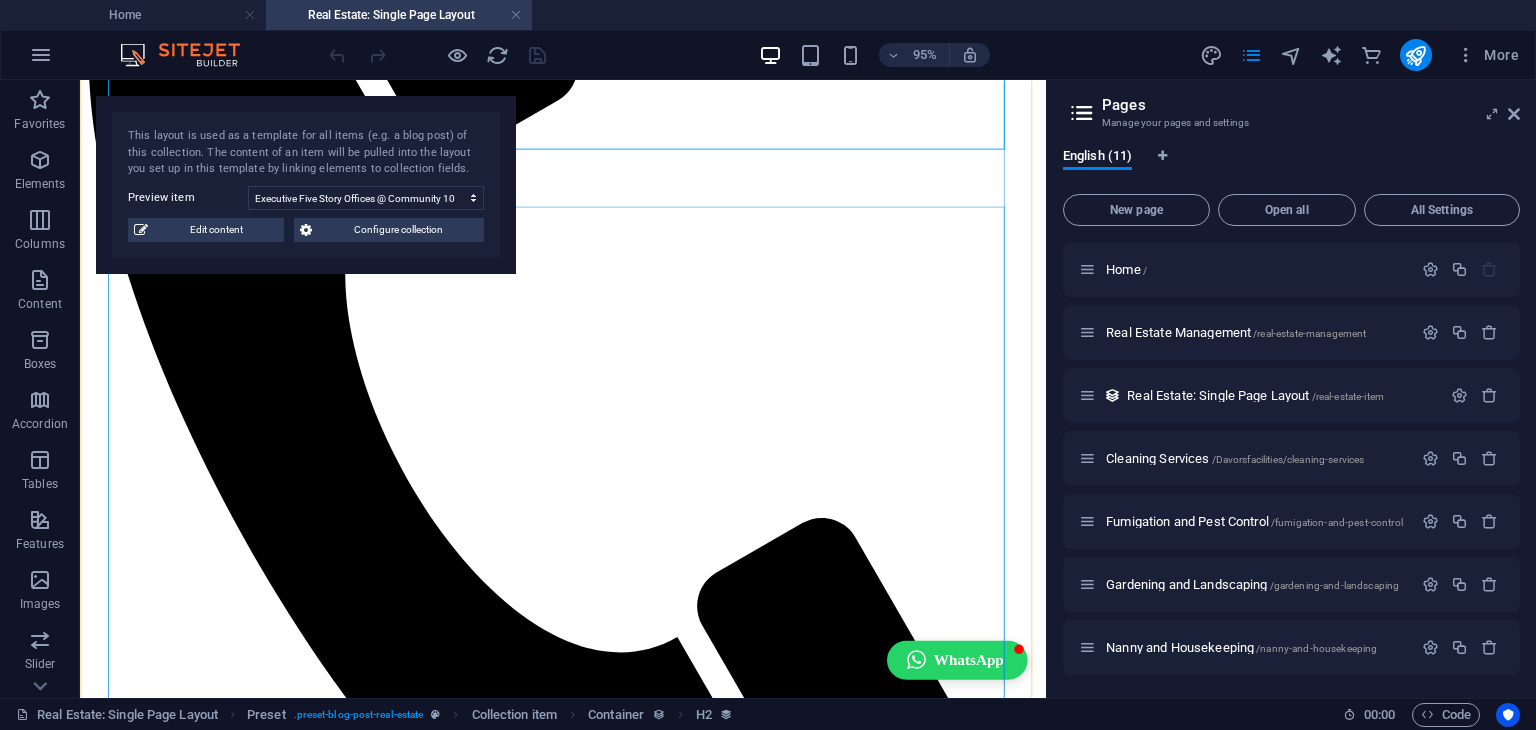 click on "Premium Services Include: Regular cleaning of both private offices and common areas Refuse collection and waste management Facility supervision and minor maintenance Utility coordination (water, power, waste) 24/7 tenant support and issue resolution" at bounding box center (588, 2057) 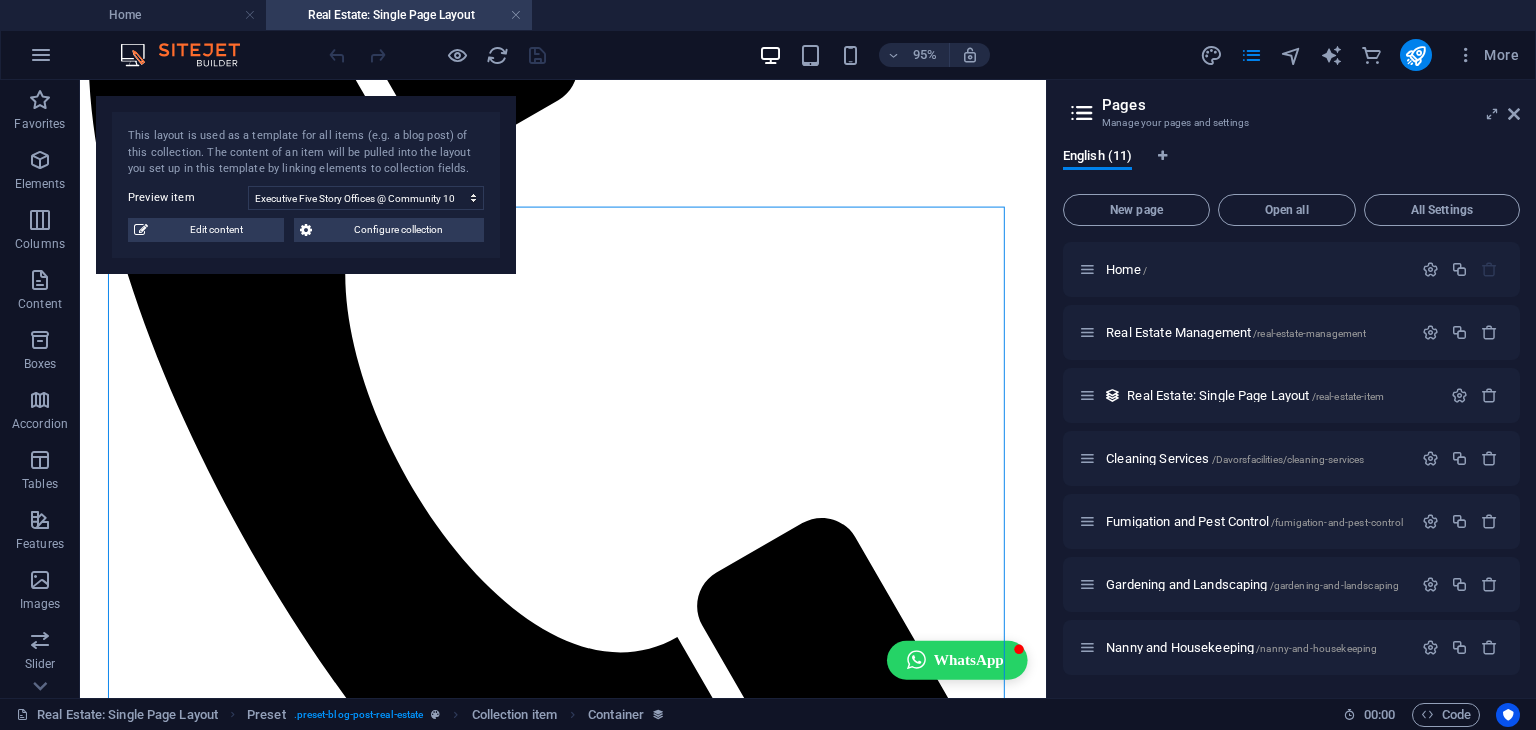 click on "Premium Services Include: Regular cleaning of both private offices and common areas Refuse collection and waste management Facility supervision and minor maintenance Utility coordination (water, power, waste) 24/7 tenant support and issue resolution" at bounding box center (588, 2057) 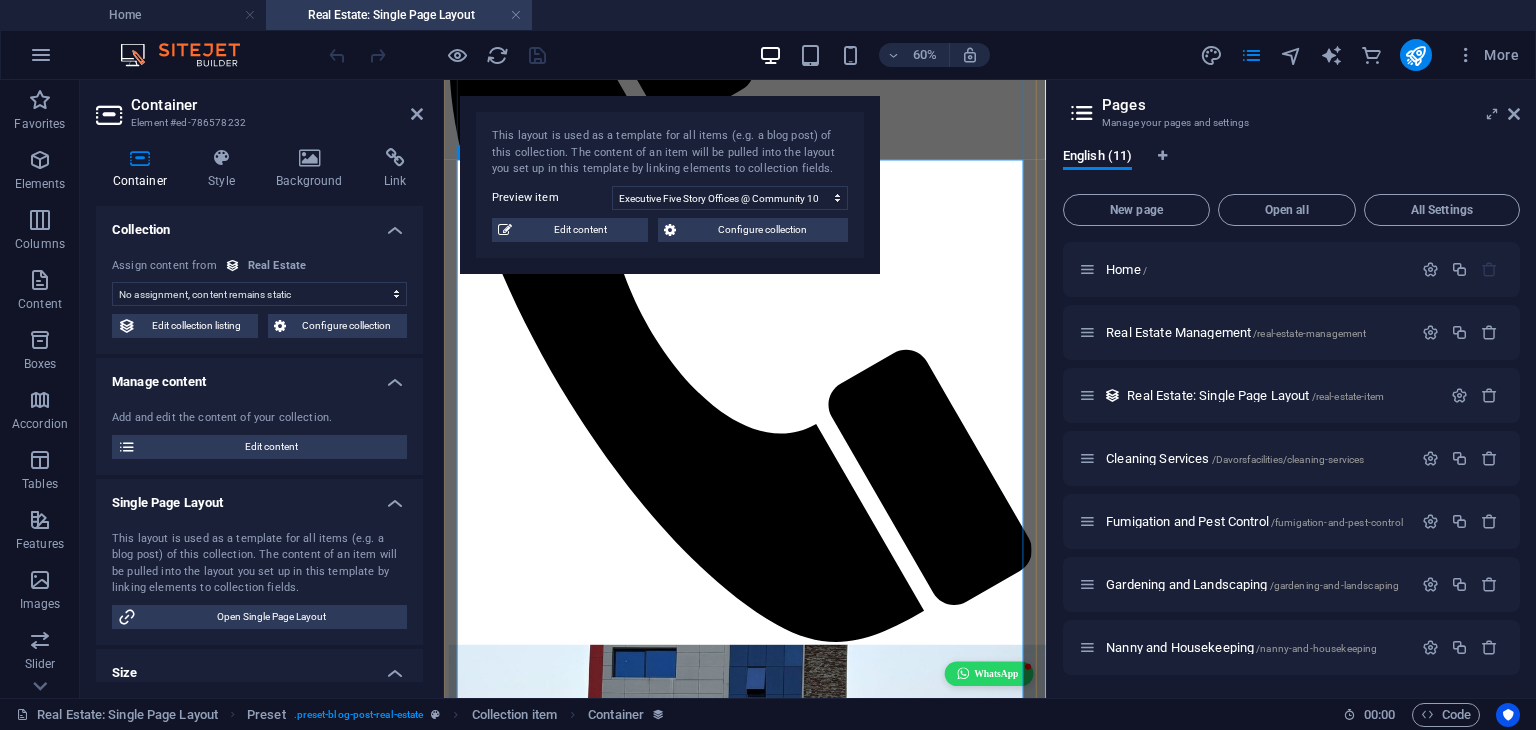 select on "full_description" 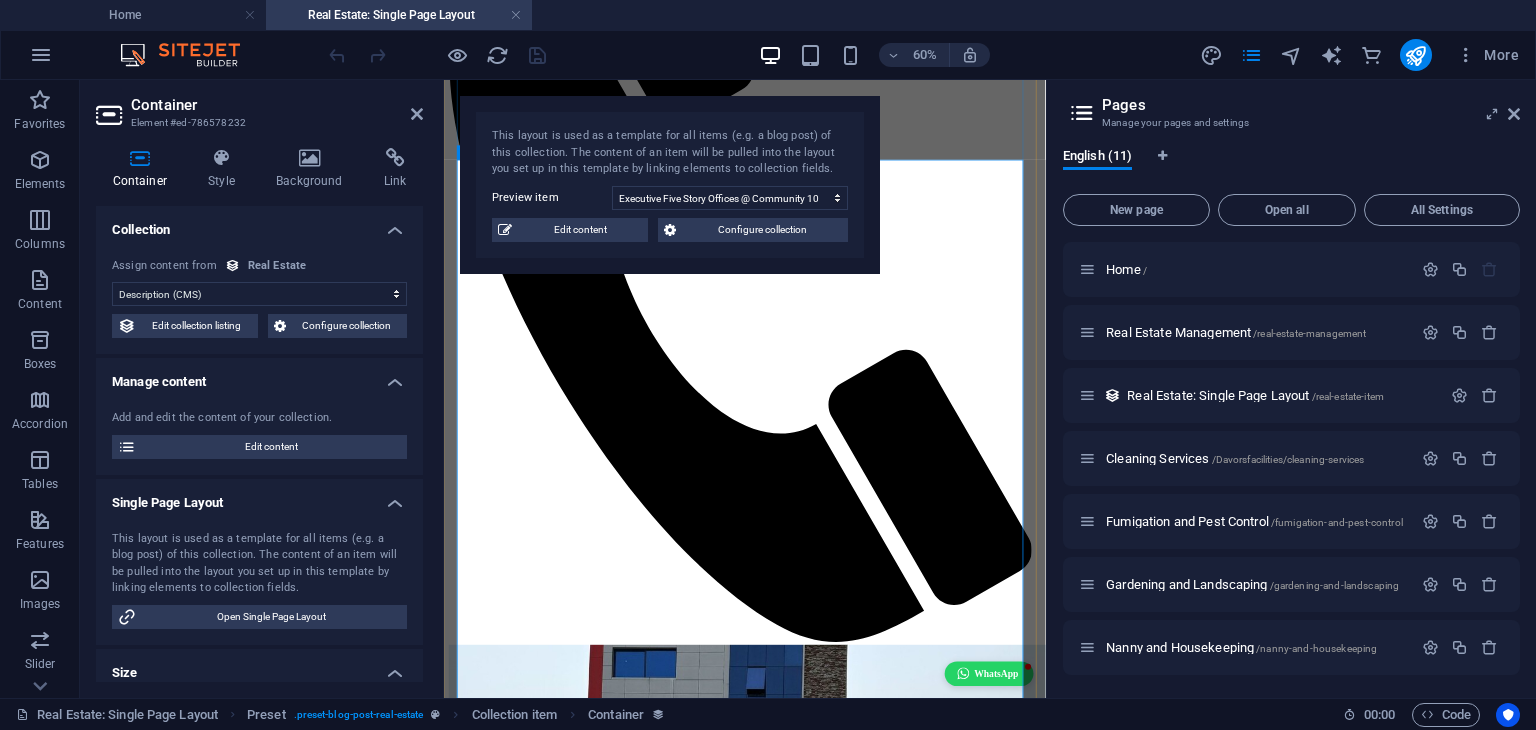 click on "Premium Services Include: Regular cleaning of both private offices and common areas Refuse collection and waste management Facility supervision and minor maintenance Utility coordination (water, power, waste) 24/7 tenant support and issue resolution" at bounding box center [945, 2038] 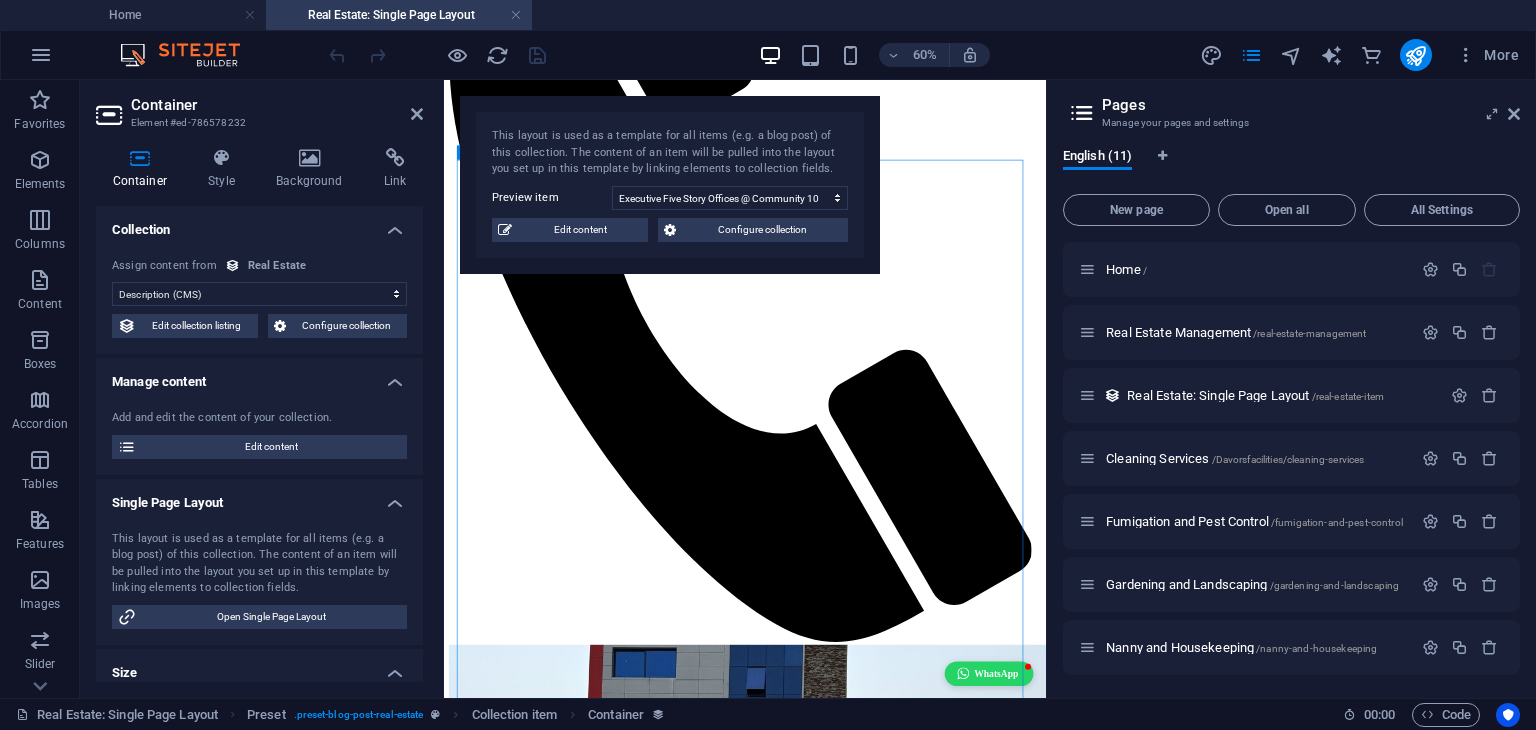 click on "Premium Services Include: Regular cleaning of both private offices and common areas Refuse collection and waste management Facility supervision and minor maintenance Utility coordination (water, power, waste) 24/7 tenant support and issue resolution" at bounding box center [945, 2038] 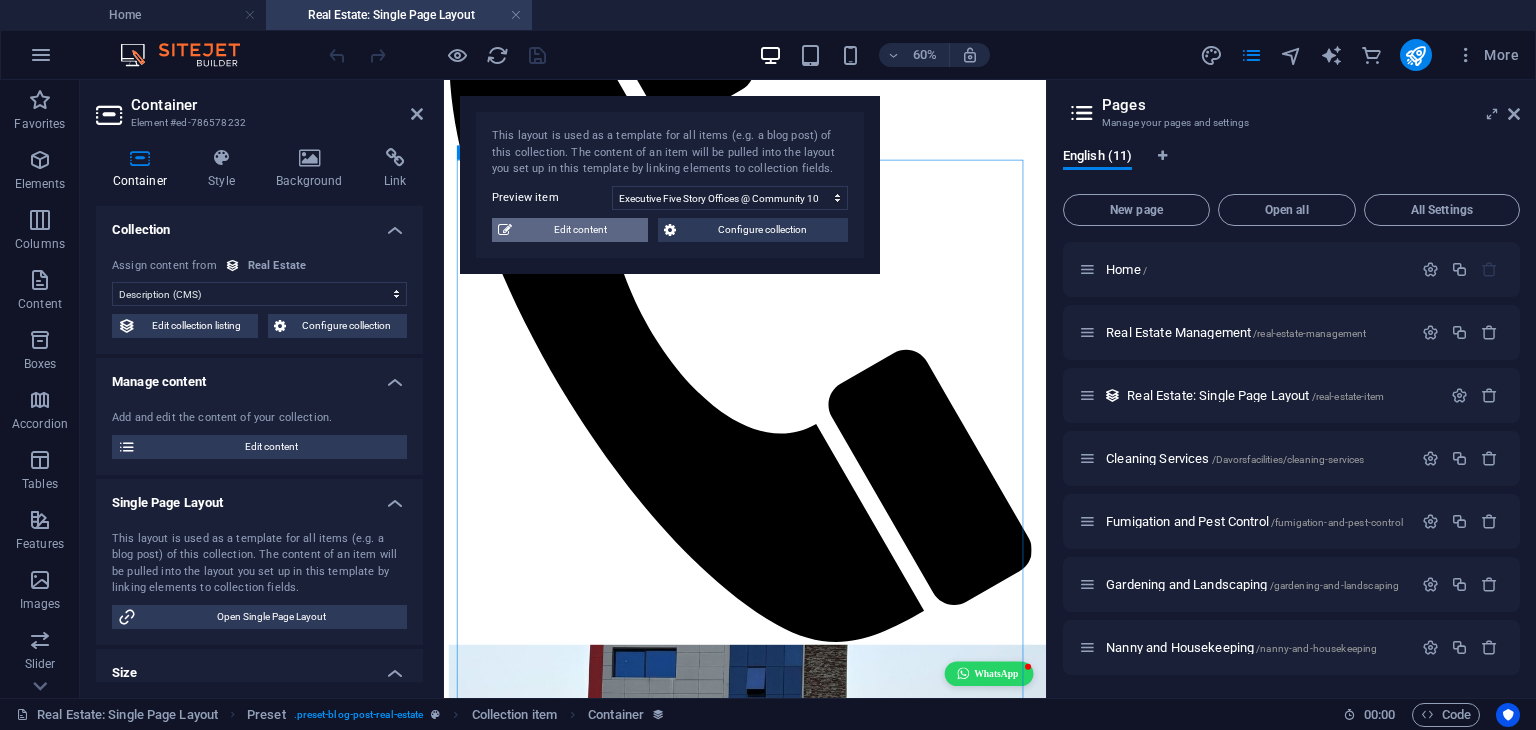 click on "Edit content" at bounding box center (580, 230) 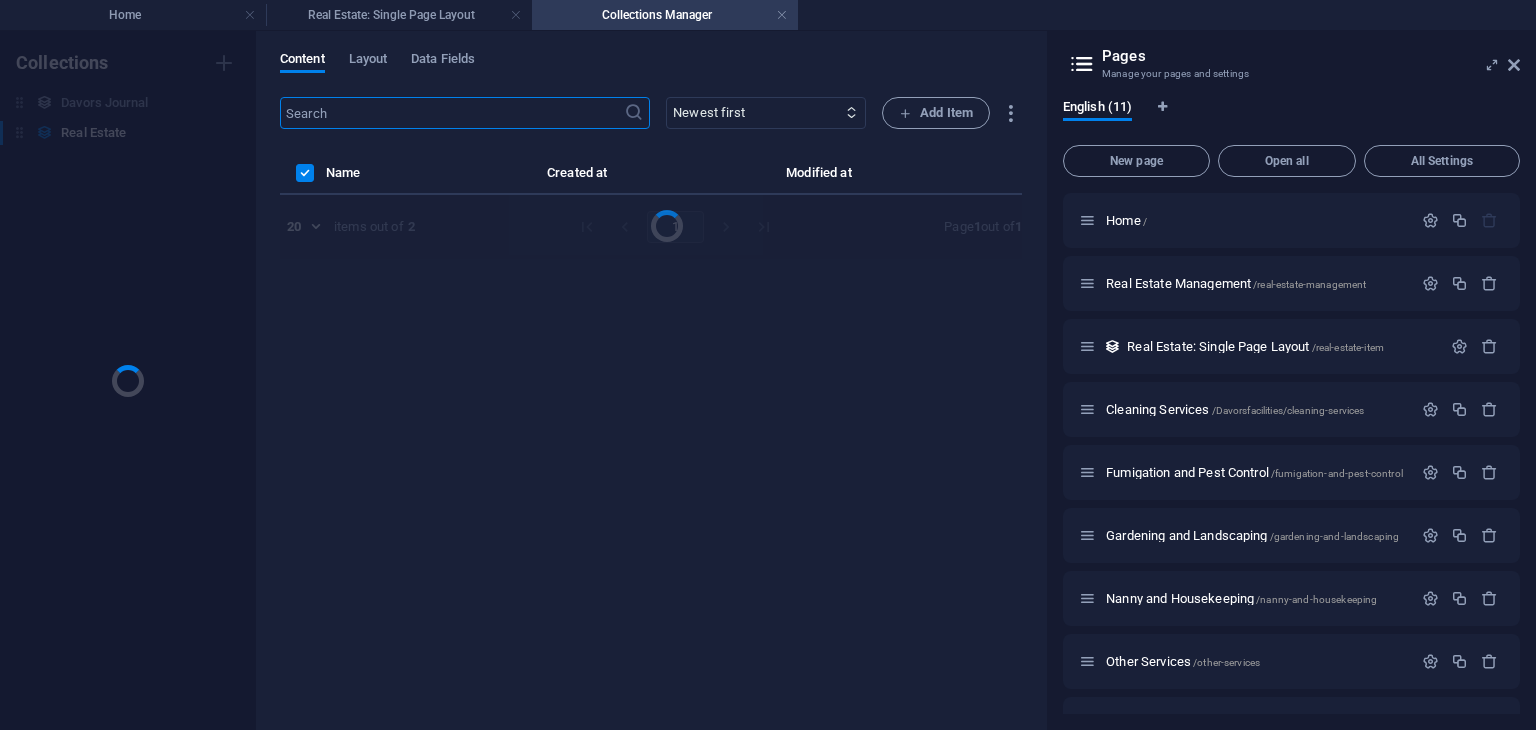 scroll, scrollTop: 0, scrollLeft: 0, axis: both 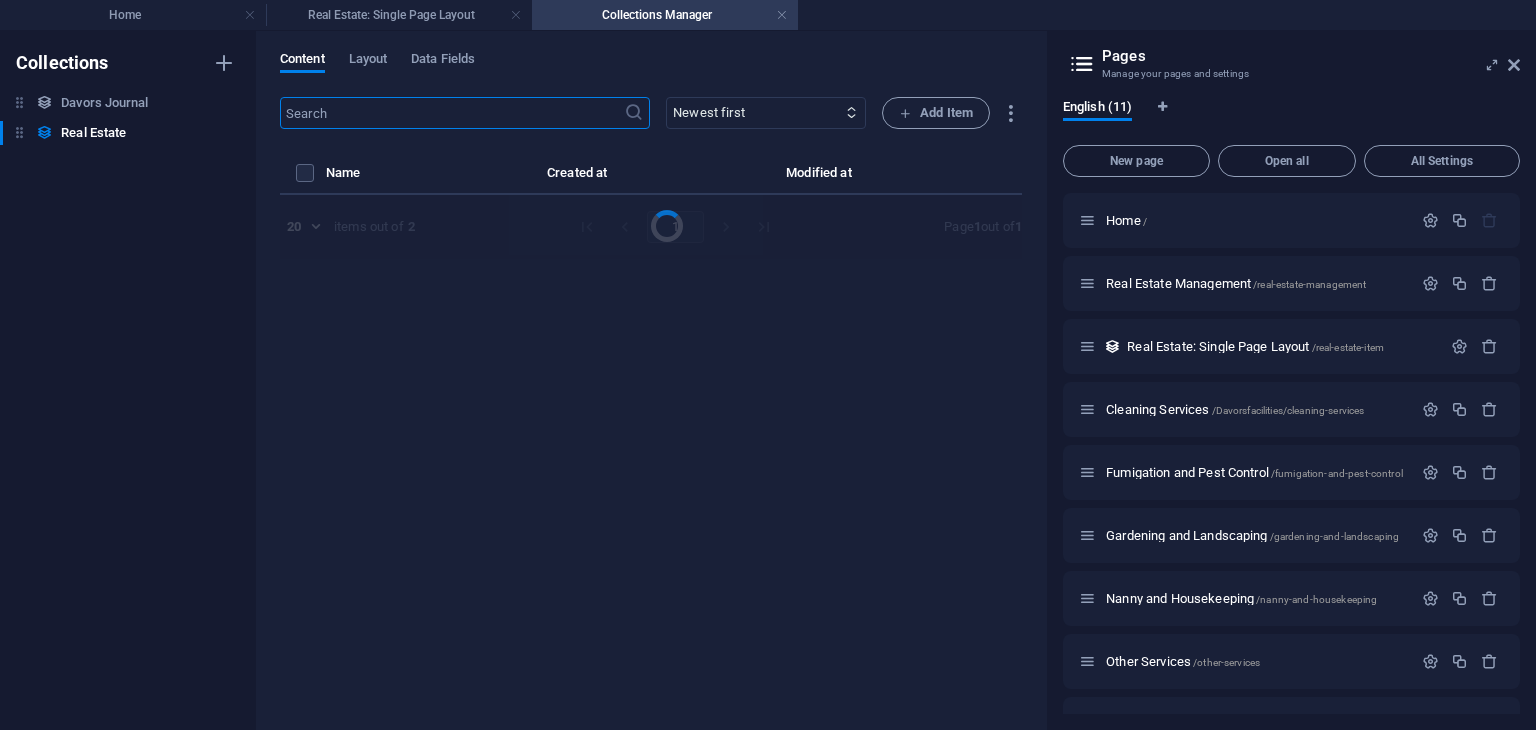 select on "Office" 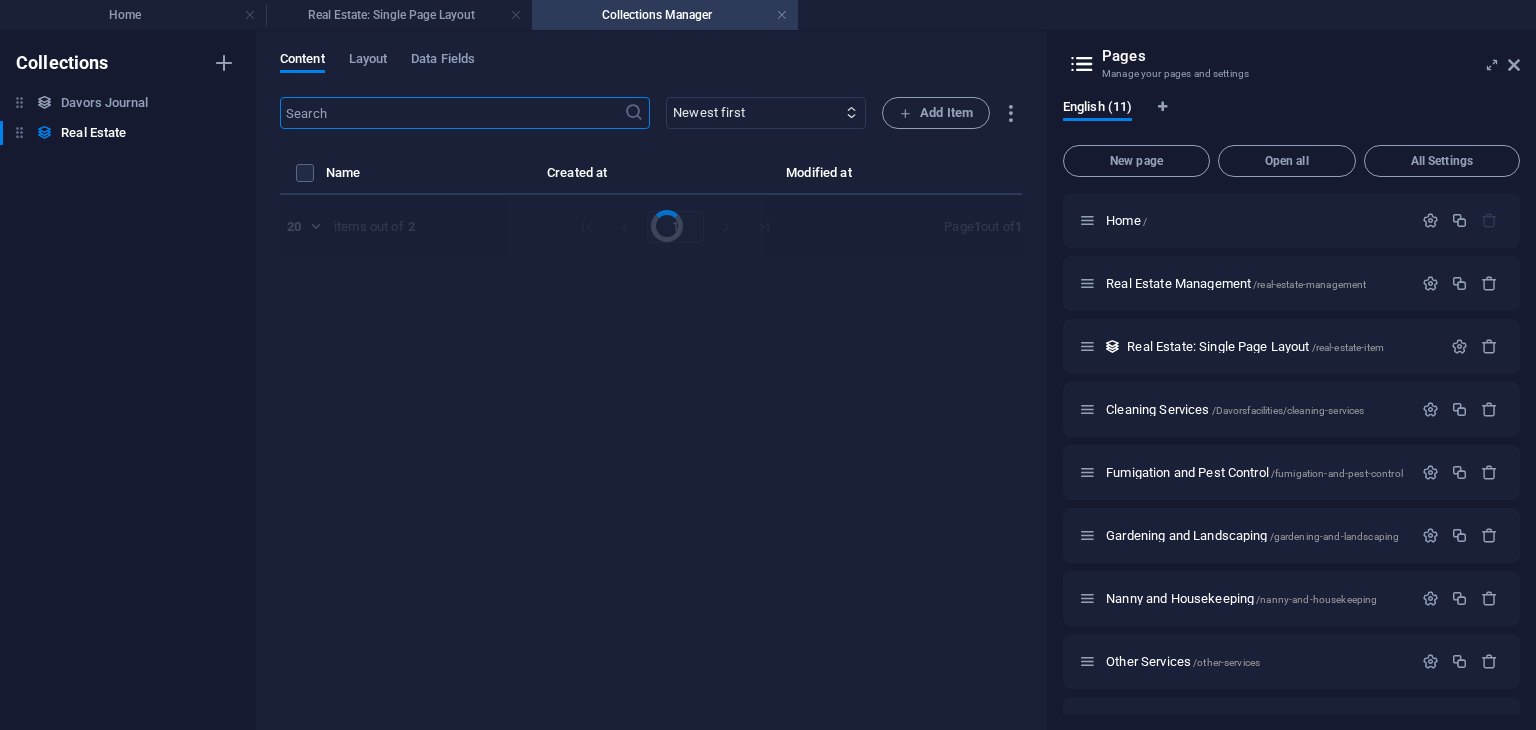 select on "For Rent" 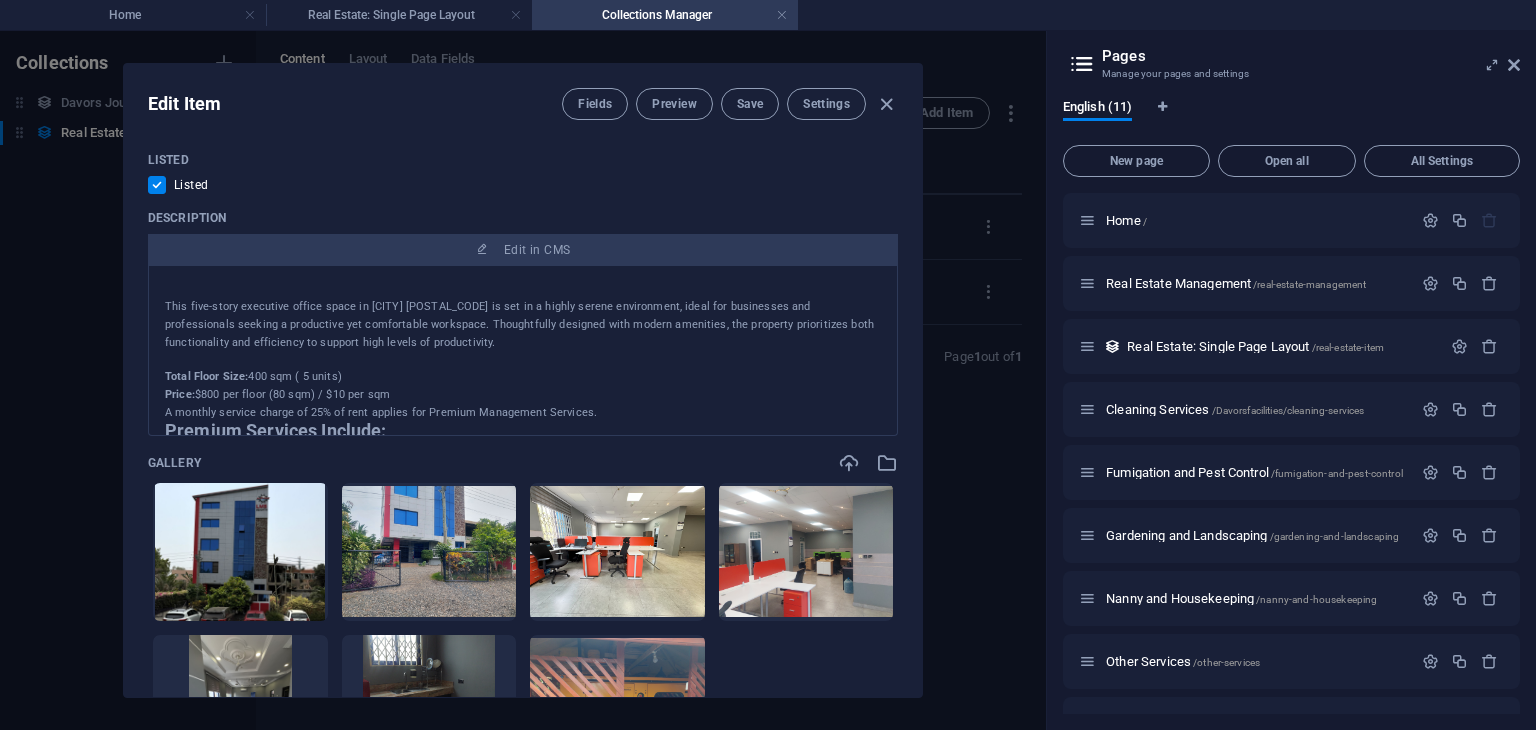 scroll, scrollTop: 1100, scrollLeft: 0, axis: vertical 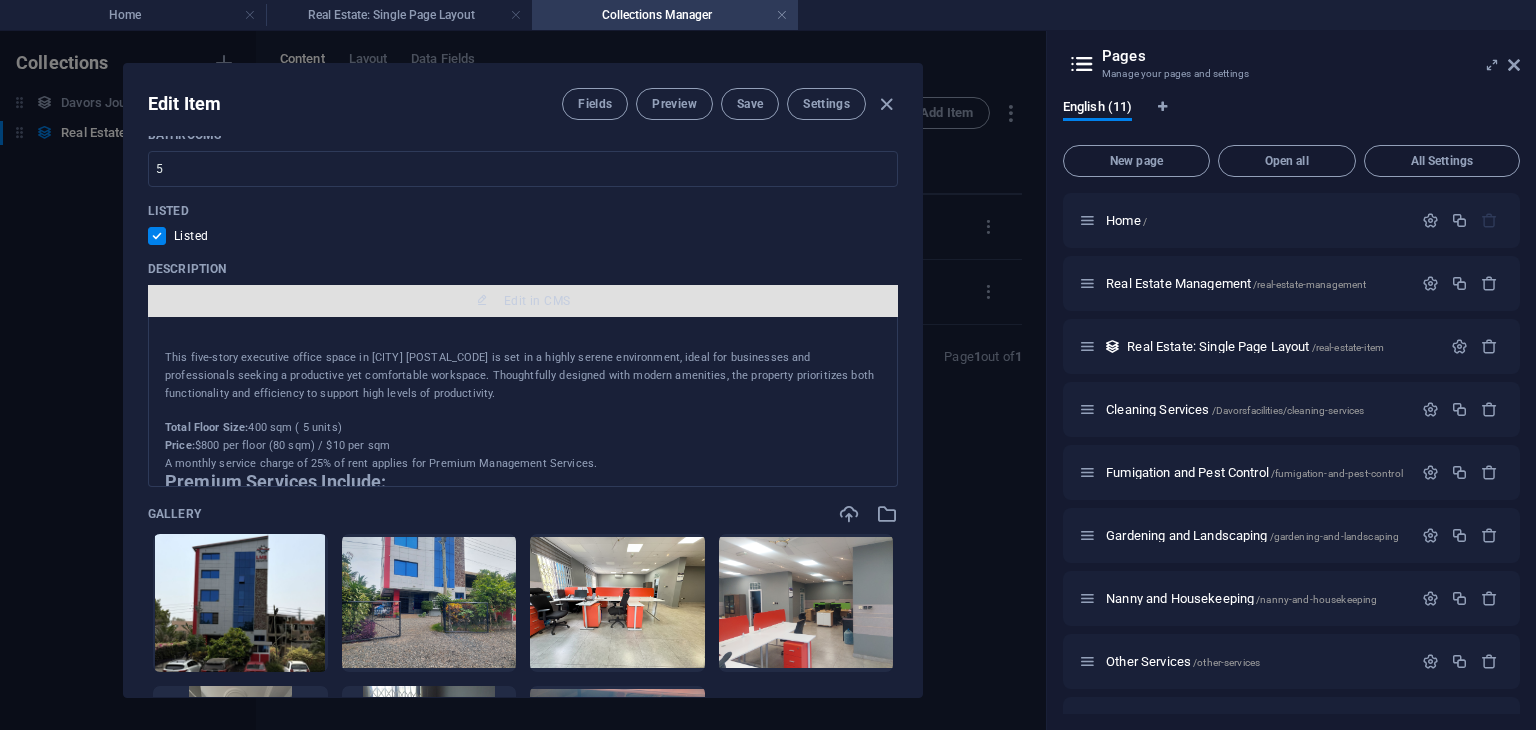 click on "Edit in CMS" at bounding box center [537, 301] 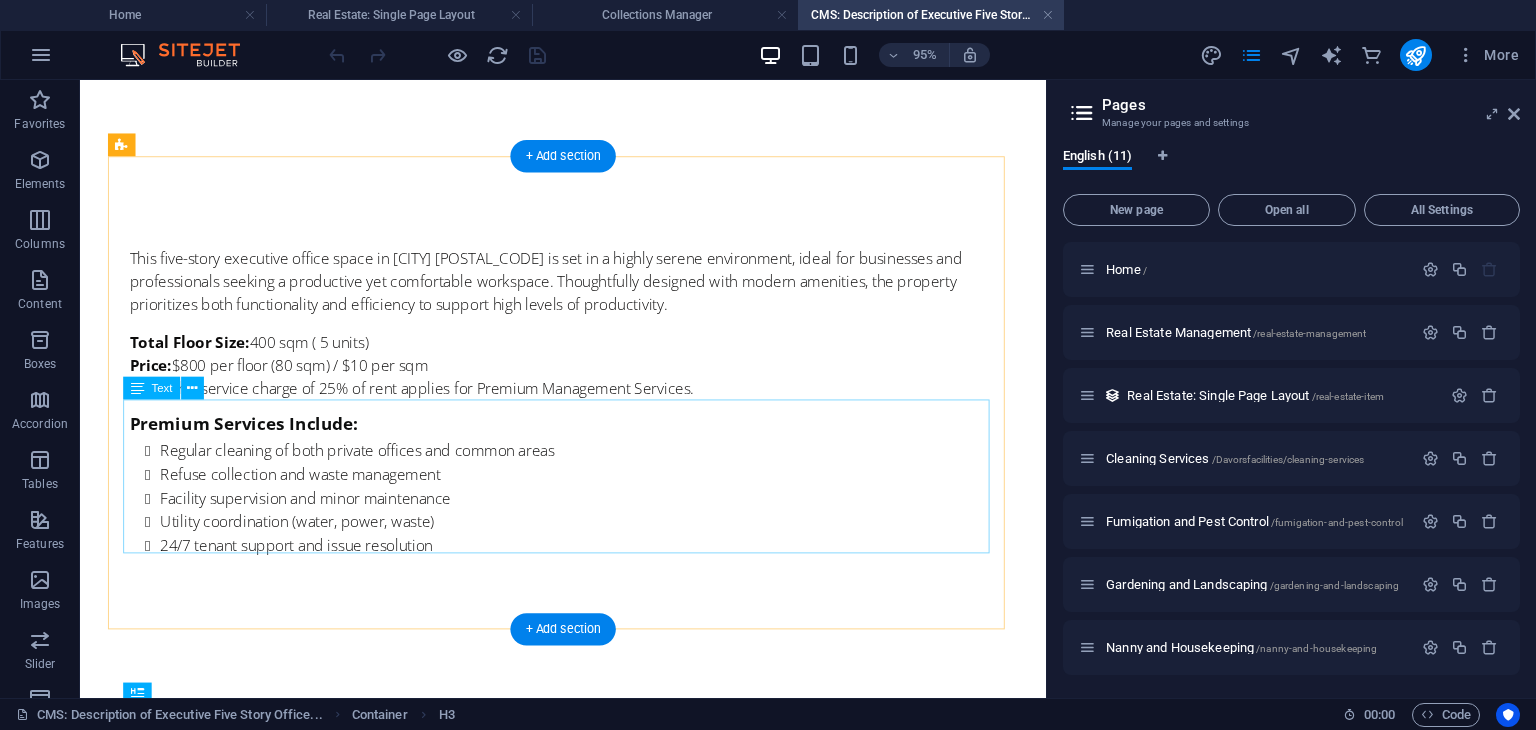 scroll, scrollTop: 0, scrollLeft: 0, axis: both 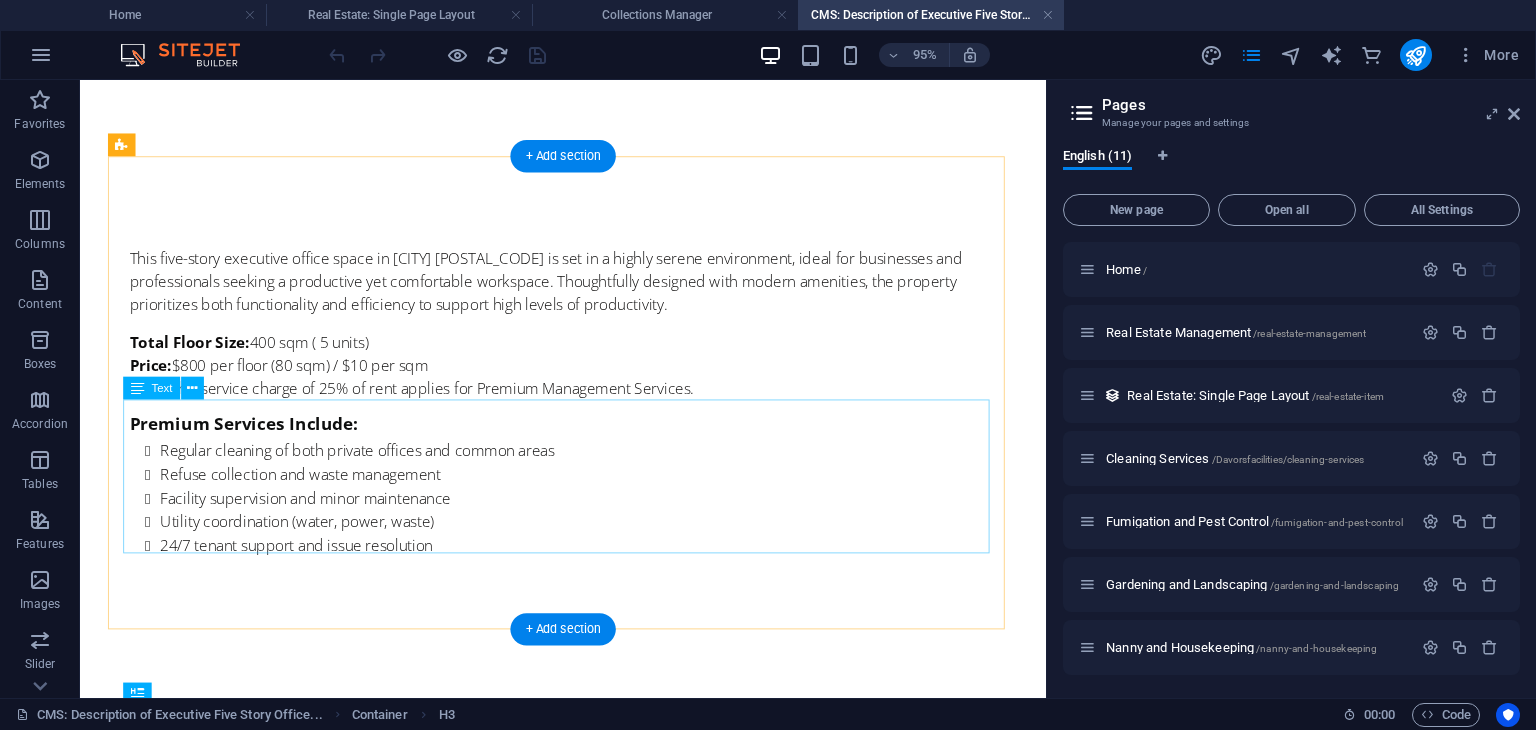 click on "Premium Services Include: Regular cleaning of both private offices and common areas Refuse collection and waste management Facility supervision and minor maintenance Utility coordination (water, power, waste) 24/7 tenant support and issue resolution" at bounding box center (589, 499) 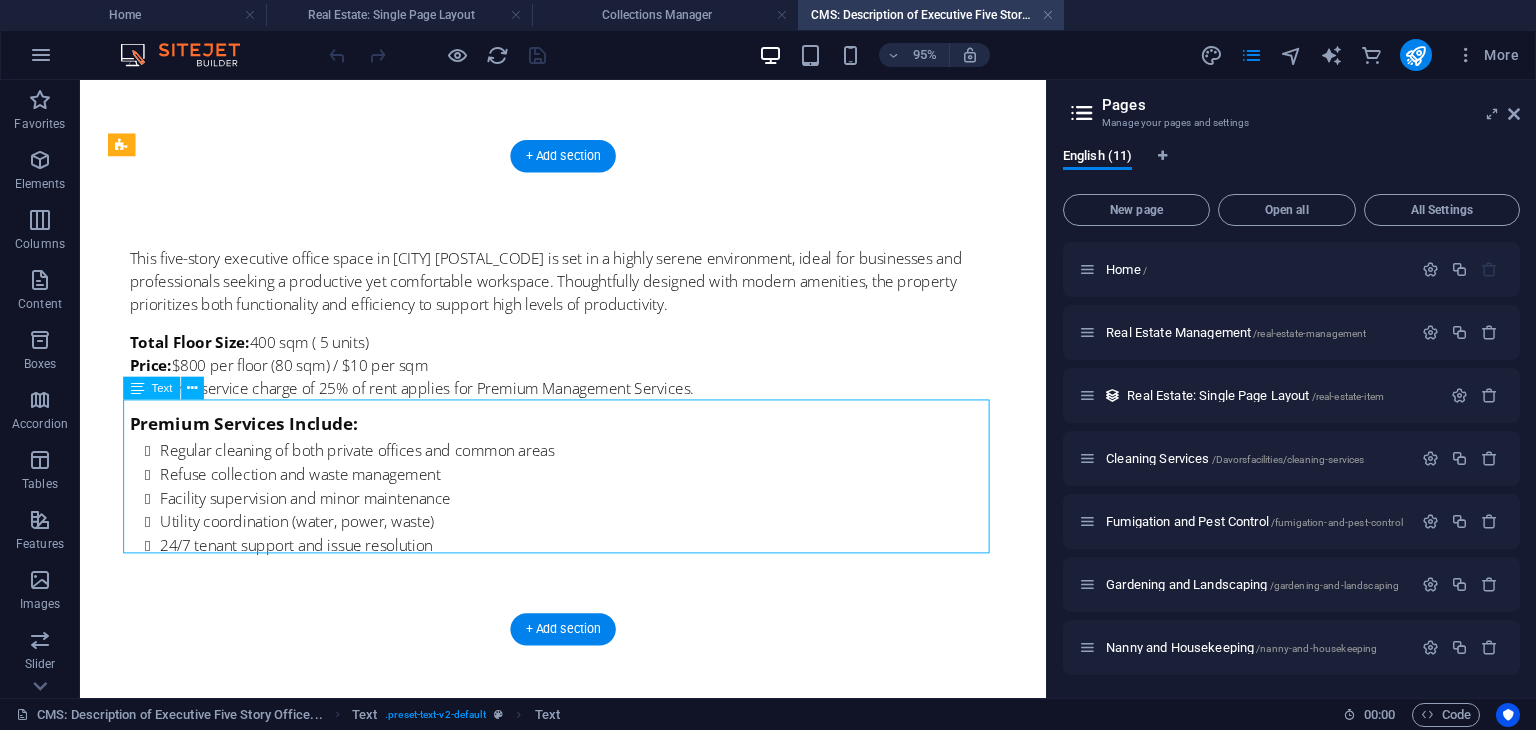 click on "Premium Services Include: Regular cleaning of both private offices and common areas Refuse collection and waste management Facility supervision and minor maintenance Utility coordination (water, power, waste) 24/7 tenant support and issue resolution" at bounding box center (589, 499) 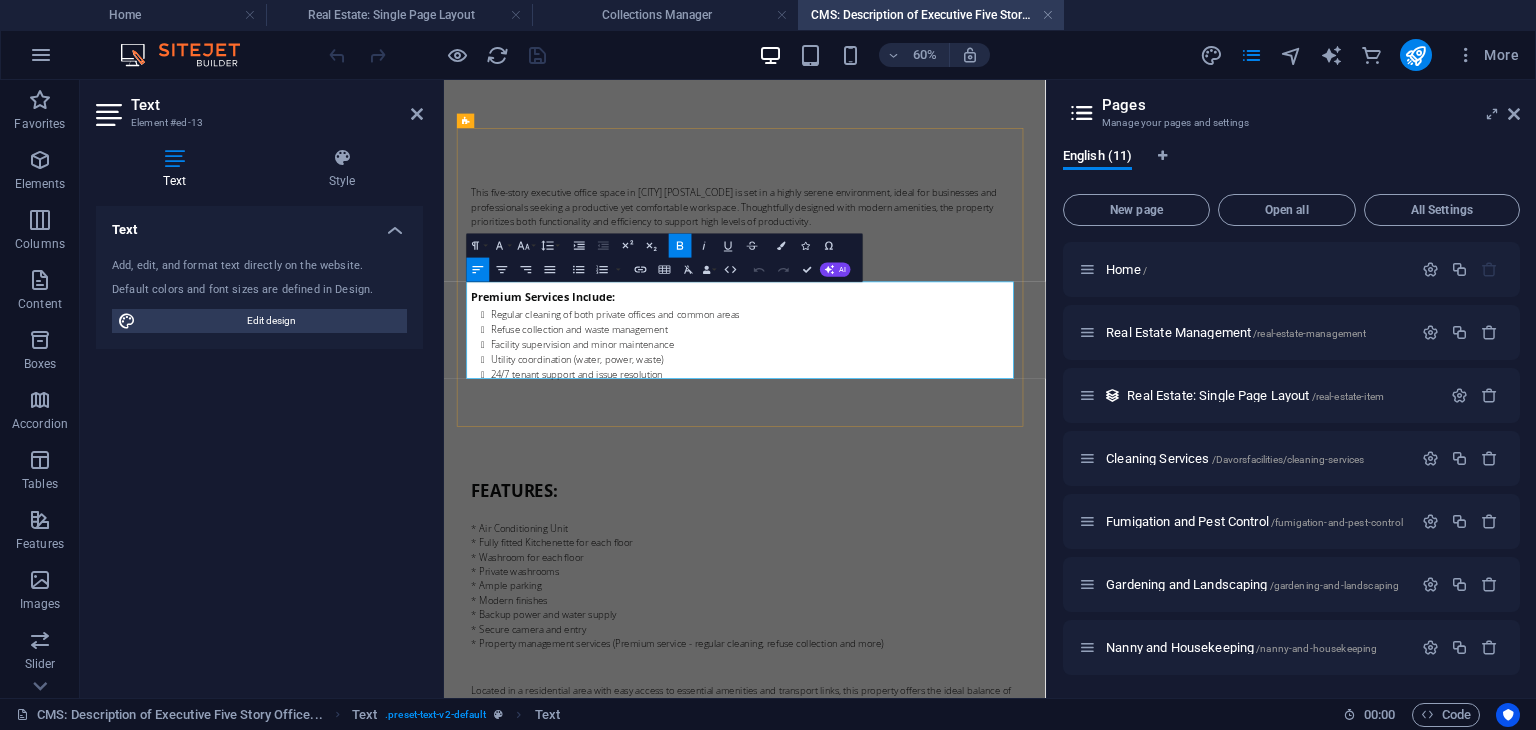 click on "24/7 tenant support and issue resolution" at bounding box center [962, 570] 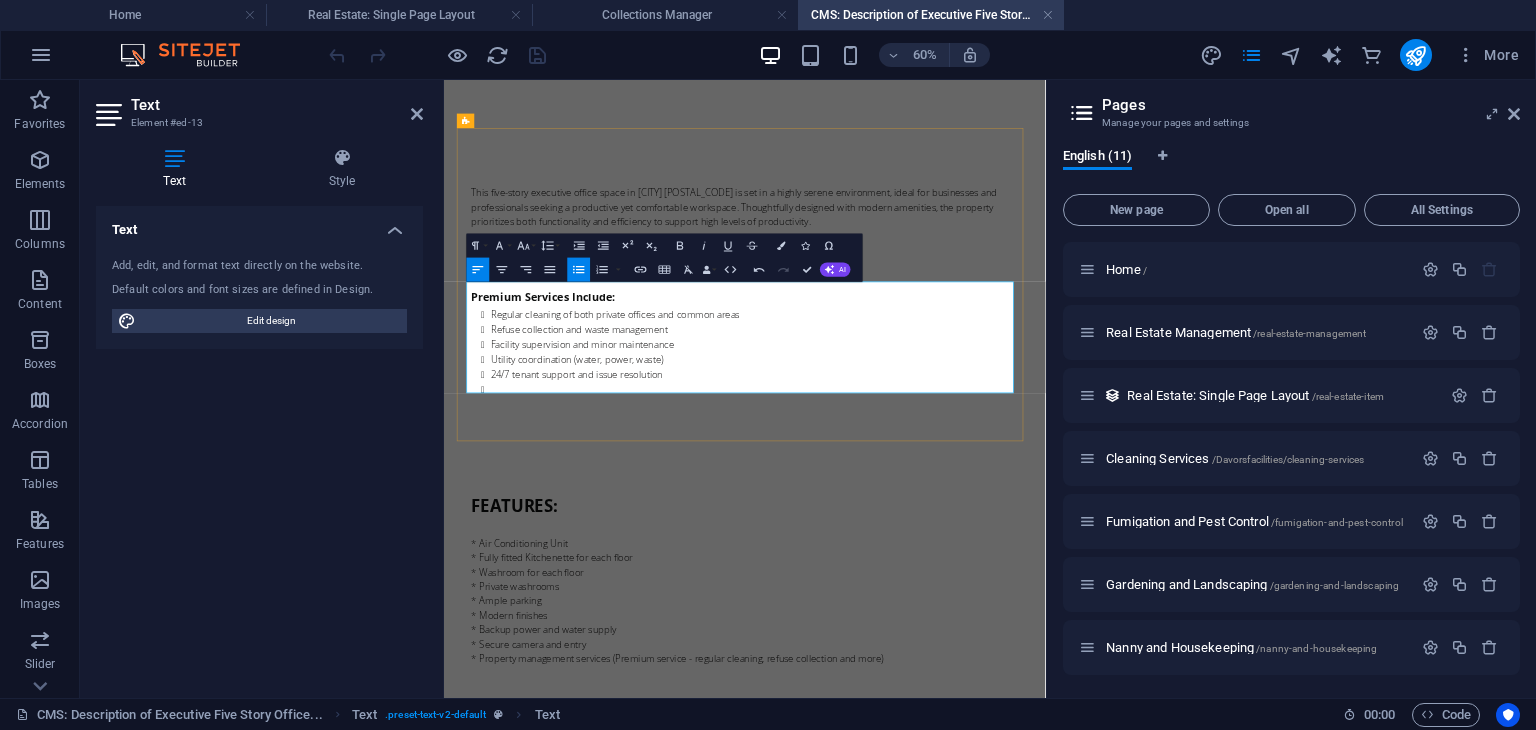 type 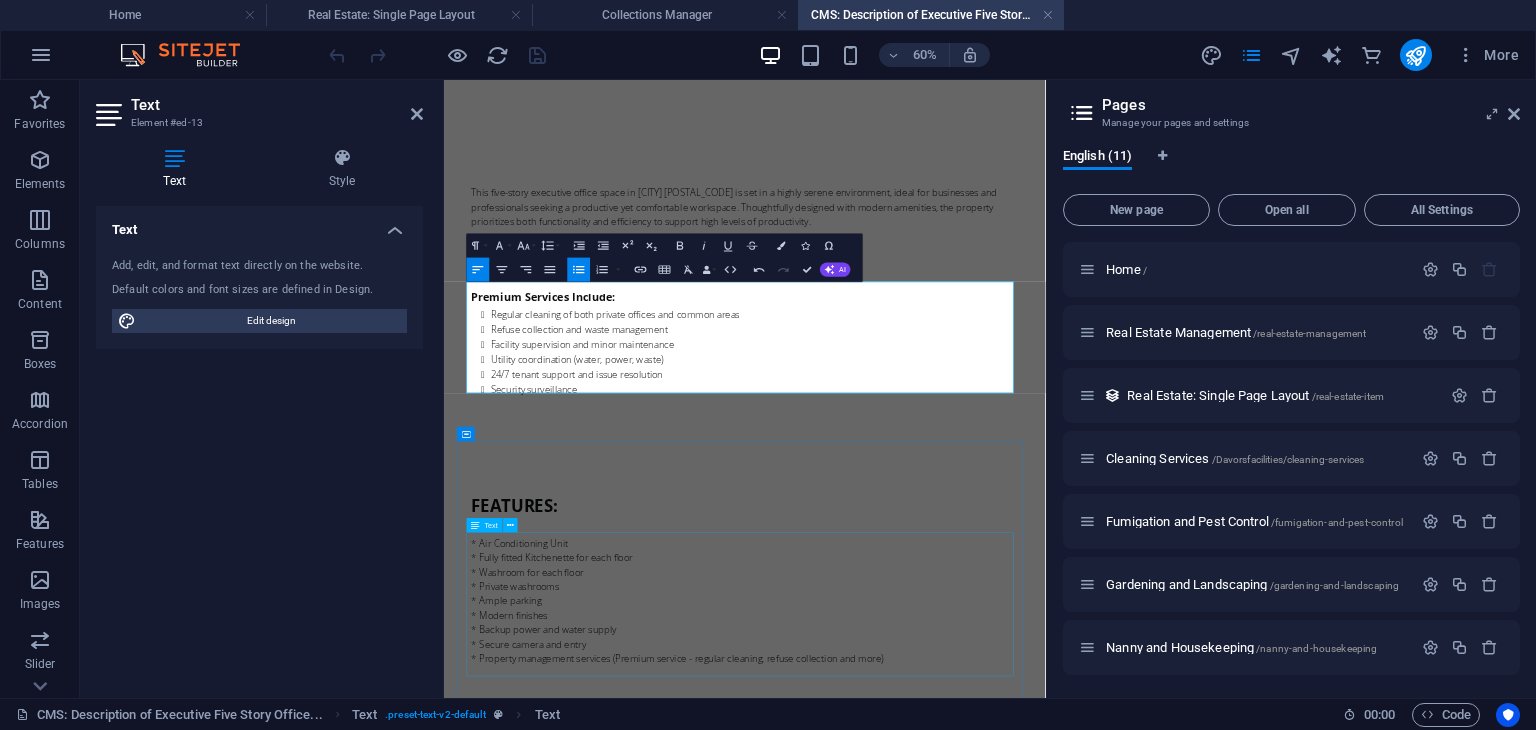 click on "* Air Conditioning Unit * Fully fitted Kitchenette for each floor  * Washroom for each floor * Private washrooms  * Ample parking  * Modern finishes  * Backup power and water supply  * Secure camera and entry * Property management services (Premium service - regular cleaning, refuse collection and more)" at bounding box center (946, 960) 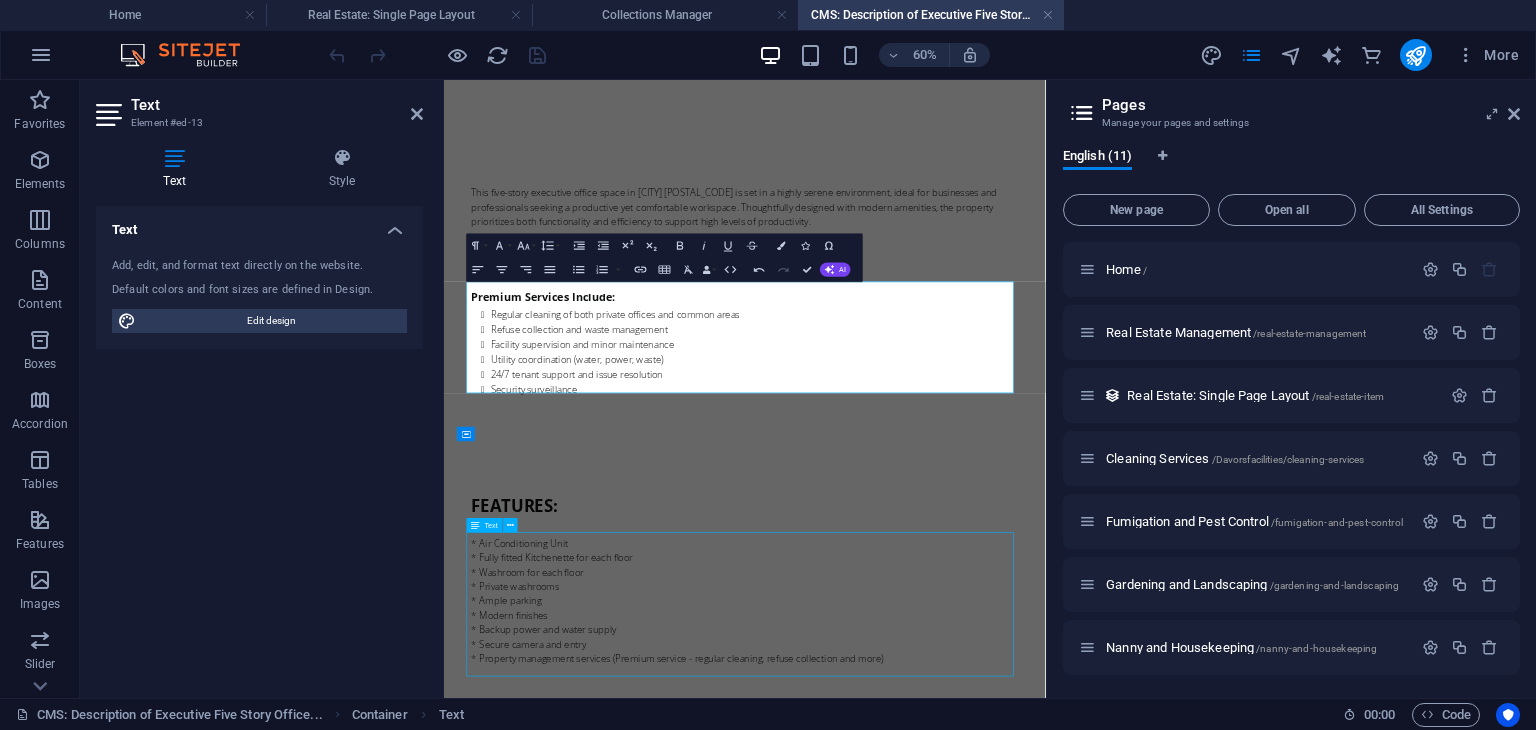 click on "* Air Conditioning Unit * Fully fitted Kitchenette for each floor  * Washroom for each floor * Private washrooms  * Ample parking  * Modern finishes  * Backup power and water supply  * Secure camera and entry * Property management services (Premium service - regular cleaning, refuse collection and more)" at bounding box center [946, 960] 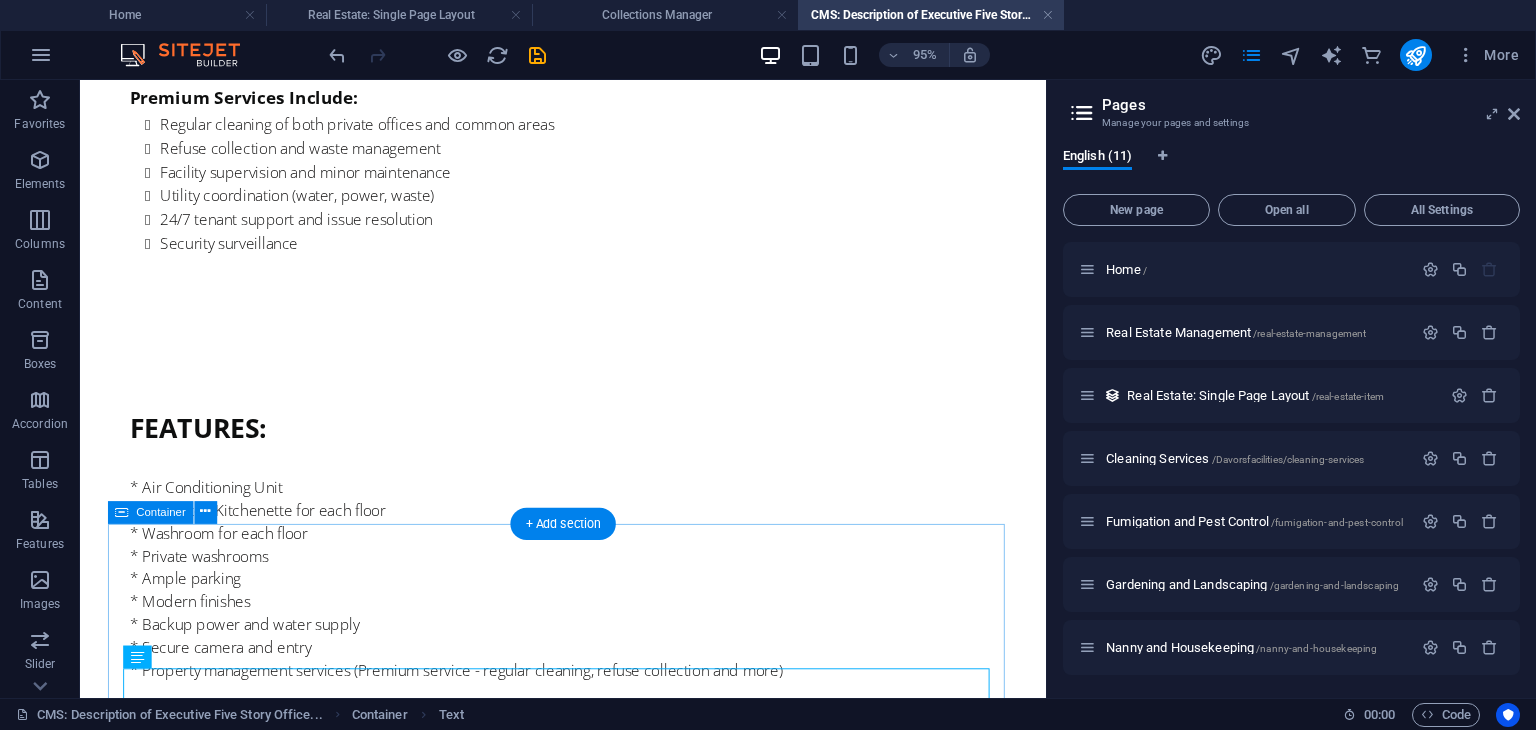 scroll, scrollTop: 400, scrollLeft: 0, axis: vertical 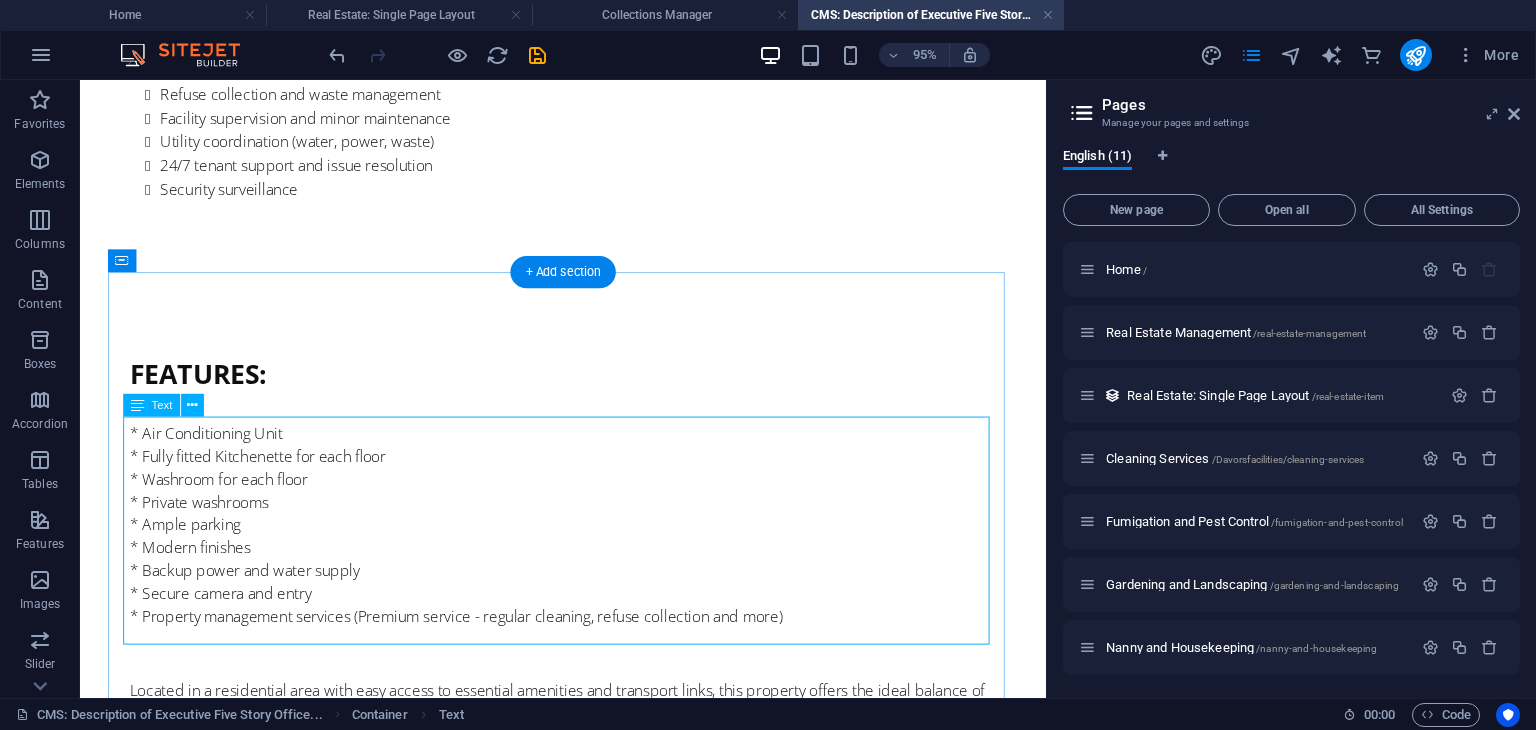 click on "* Air Conditioning Unit * Fully fitted Kitchenette for each floor  * Washroom for each floor * Private washrooms  * Ample parking  * Modern finishes  * Backup power and water supply  * Secure camera and entry * Property management services (Premium service - regular cleaning, refuse collection and more)" at bounding box center (589, 560) 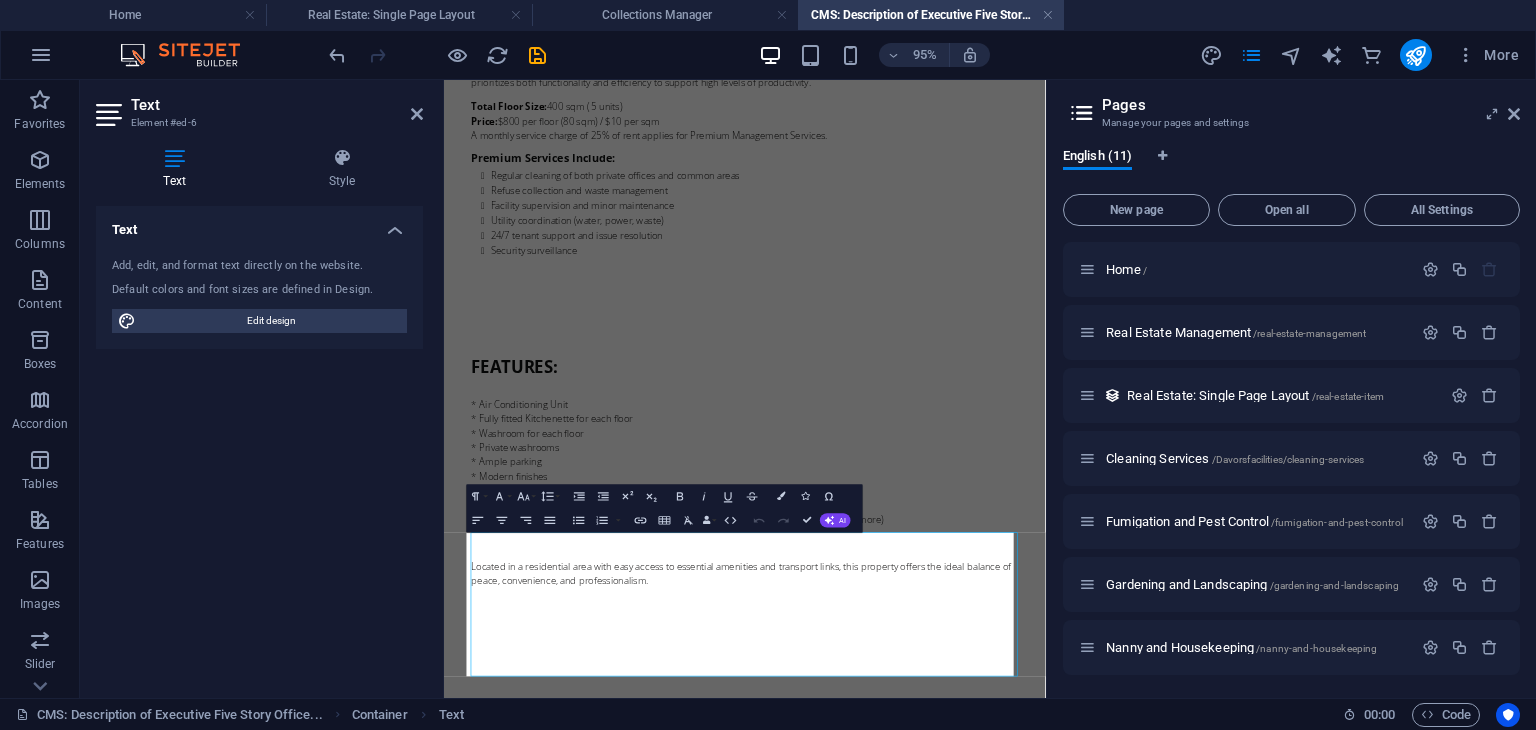scroll, scrollTop: 0, scrollLeft: 0, axis: both 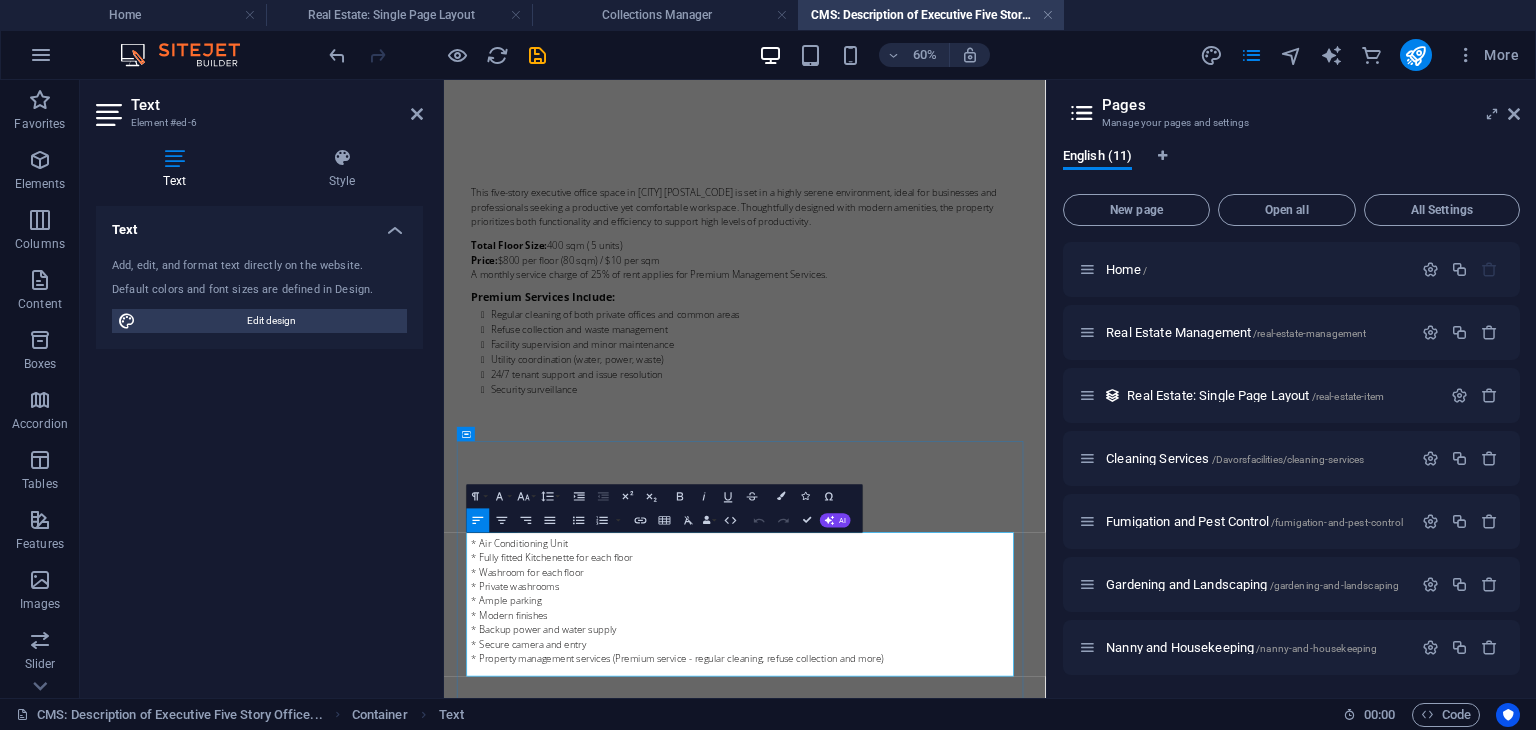 drag, startPoint x: 686, startPoint y: 1018, endPoint x: 671, endPoint y: 1014, distance: 15.524175 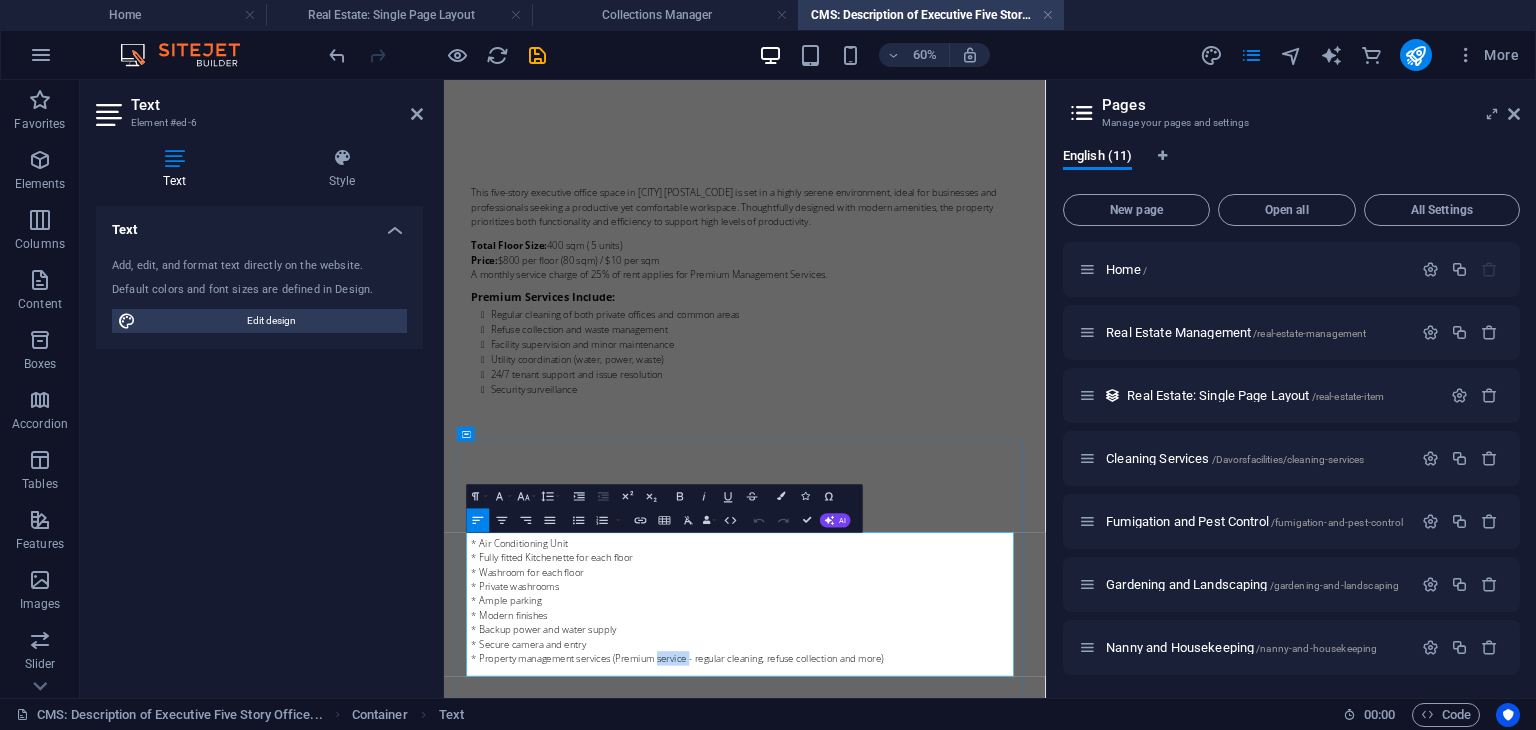 click on "* Property management services (Premium service - regular cleaning, refuse collection and more)" at bounding box center (946, 1044) 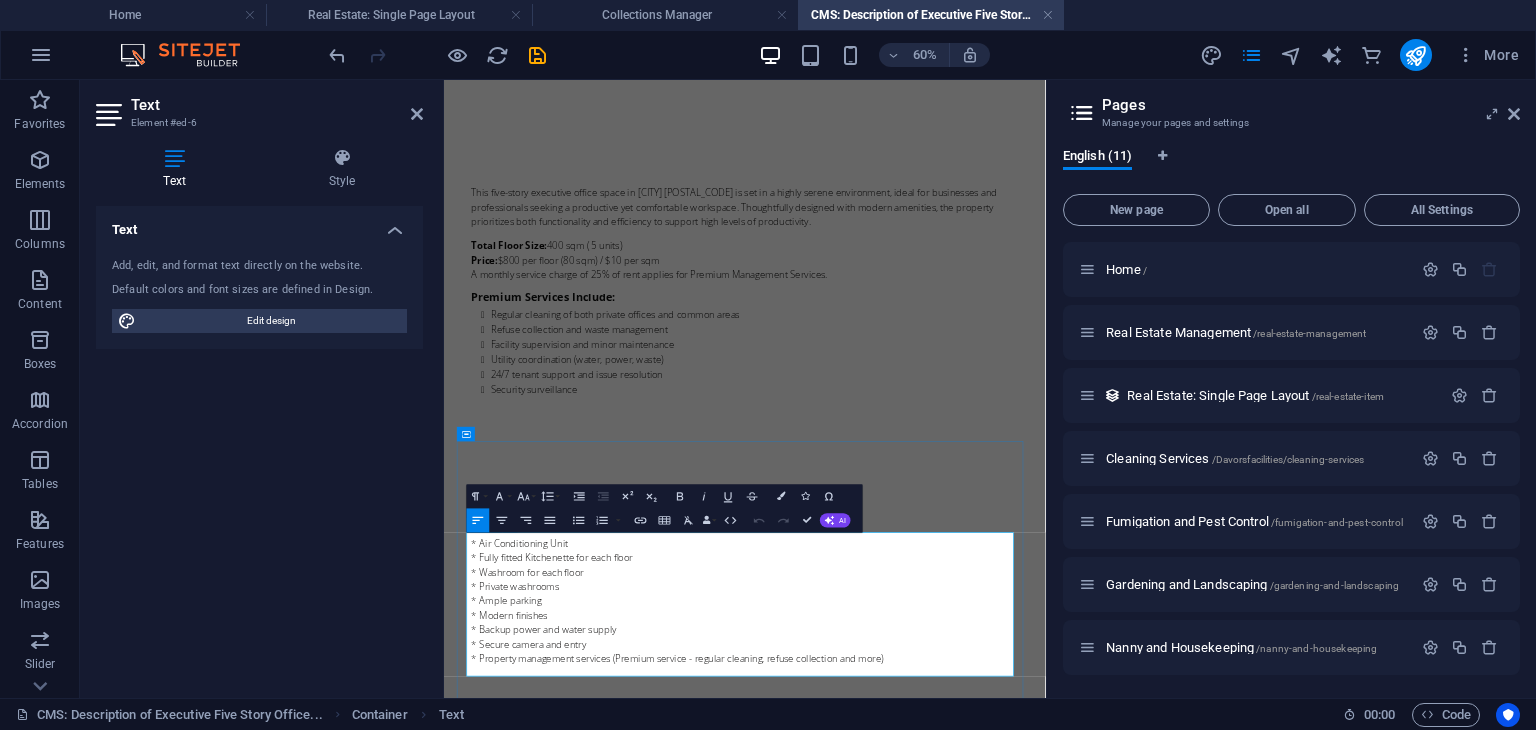 click on "* Property management services (Premium service - regular cleaning, refuse collection and more)" at bounding box center (946, 1044) 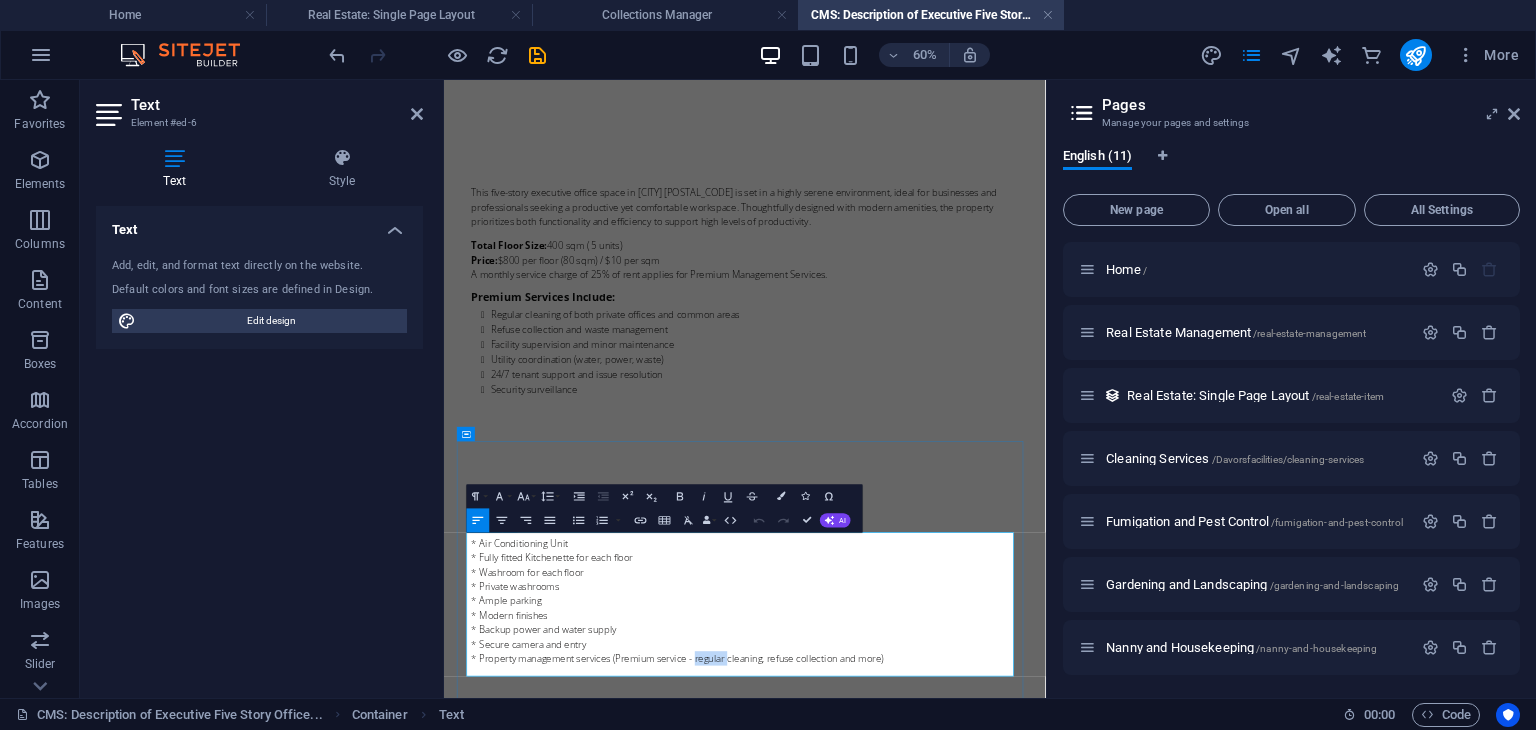 click on "* Property management services (Premium service - regular cleaning, refuse collection and more)" at bounding box center [946, 1044] 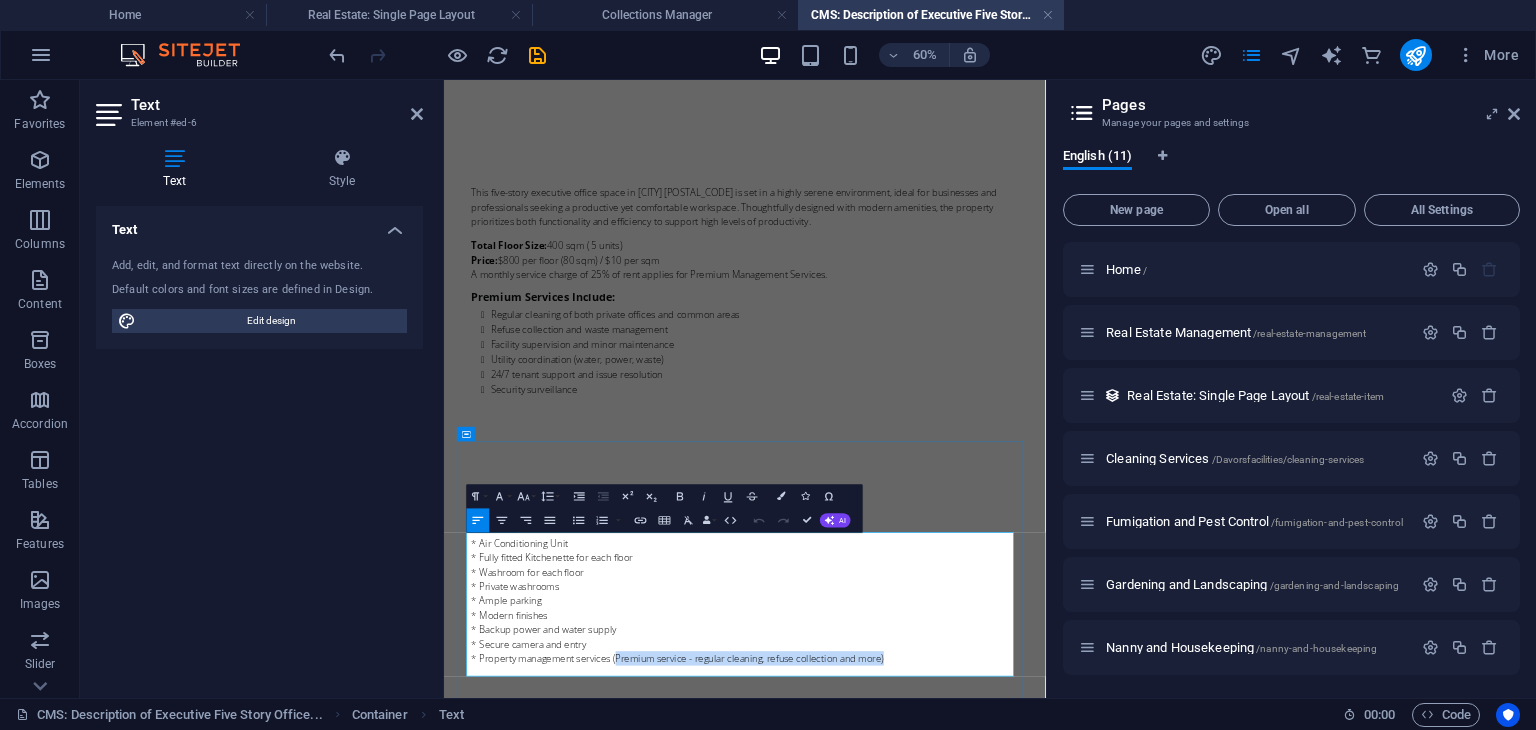 drag, startPoint x: 1189, startPoint y: 1042, endPoint x: 725, endPoint y: 1049, distance: 464.0528 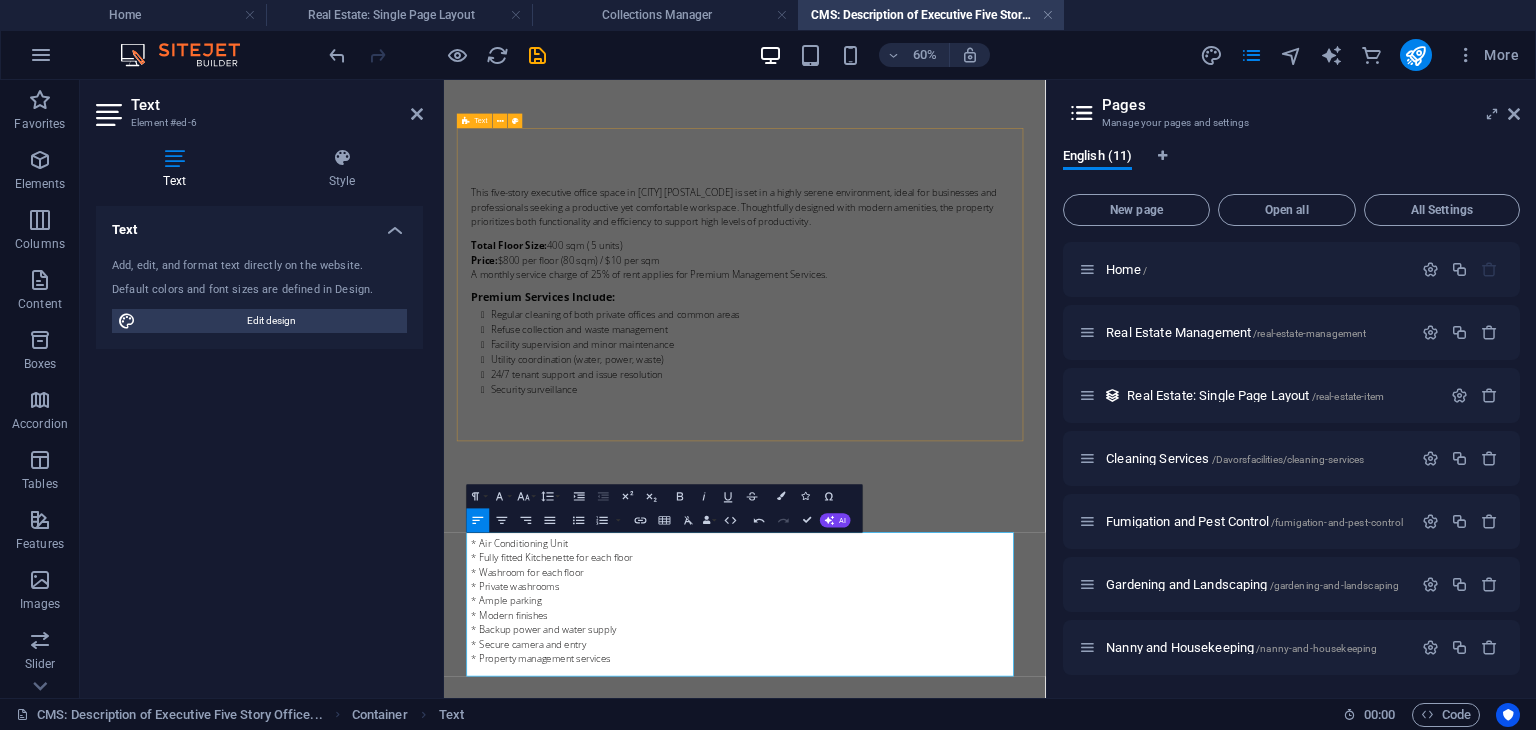 click on "This five-story   executive office space in [CITY] [POSTAL_CODE] is set in a highly serene environment, ideal for businesses and professionals seeking a productive yet comfortable workspace. Thoughtfully designed with modern amenities, the property prioritizes both functionality and efficiency to support high levels of productivity. Total Floor Size:  400 sqm ( 5 units) Price:  $800 per floor (80 sqm) / $10 per sqm A monthly service charge of 25% of rent applies for Premium Management Services. Premium Services Include: Regular cleaning of both private offices and common areas Refuse collection and waste management Facility supervision and minor maintenance Utility coordination (water, power, waste) 24/7 tenant support and issue resolution Security surveillance" at bounding box center (946, 424) 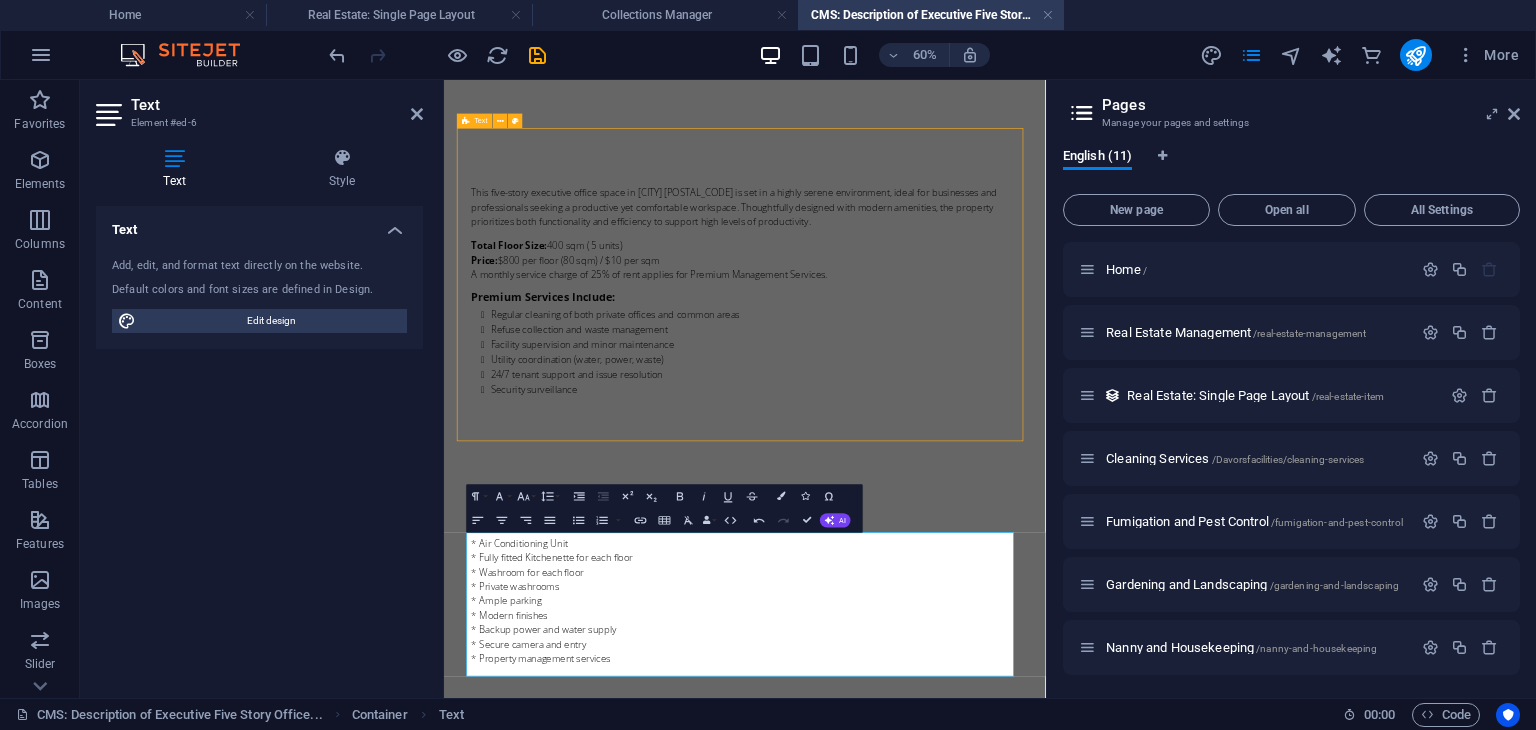 click on "This five-story   executive office space in [CITY] [POSTAL_CODE] is set in a highly serene environment, ideal for businesses and professionals seeking a productive yet comfortable workspace. Thoughtfully designed with modern amenities, the property prioritizes both functionality and efficiency to support high levels of productivity. Total Floor Size:  400 sqm ( 5 units) Price:  $800 per floor (80 sqm) / $10 per sqm A monthly service charge of 25% of rent applies for Premium Management Services. Premium Services Include: Regular cleaning of both private offices and common areas Refuse collection and waste management Facility supervision and minor maintenance Utility coordination (water, power, waste) 24/7 tenant support and issue resolution Security surveillance" at bounding box center (946, 424) 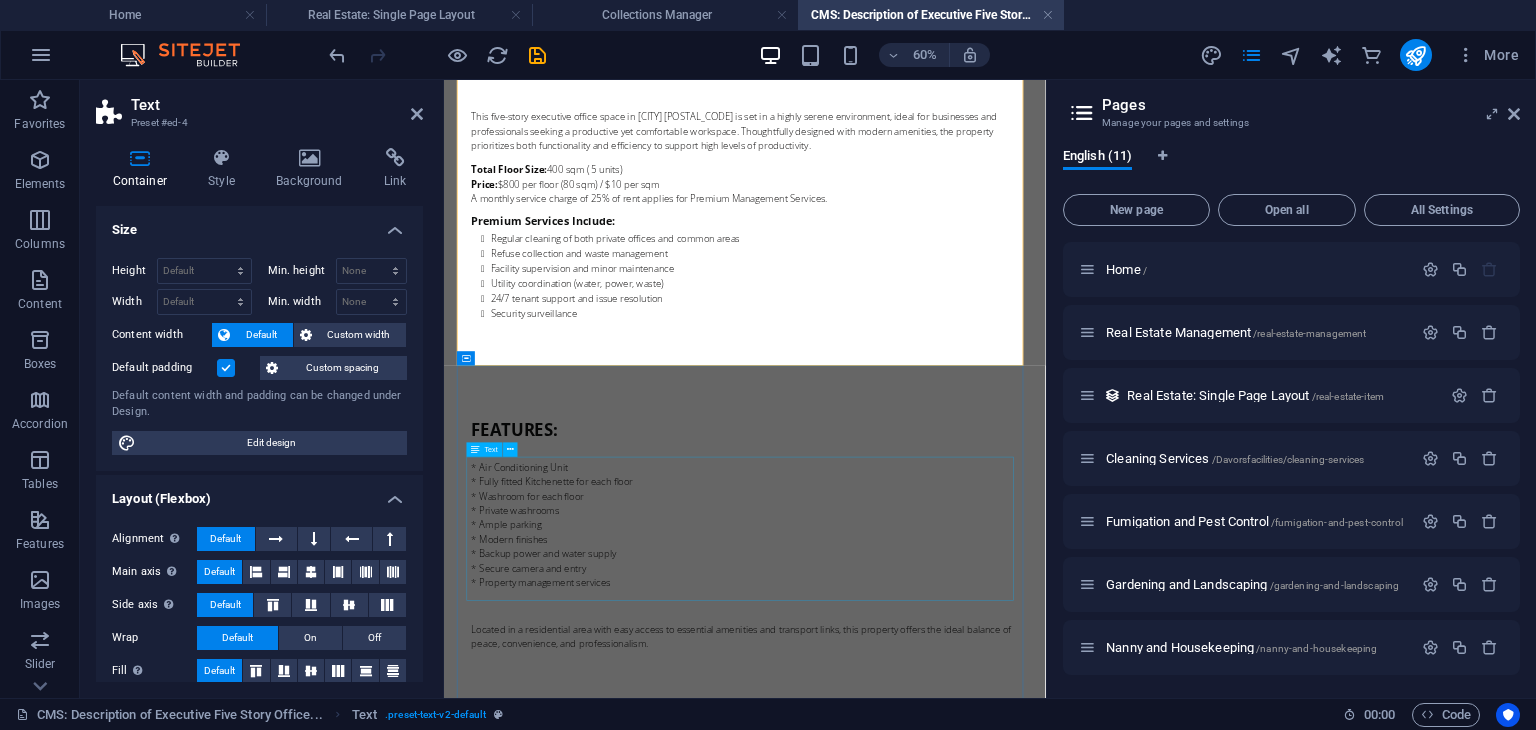 scroll, scrollTop: 126, scrollLeft: 0, axis: vertical 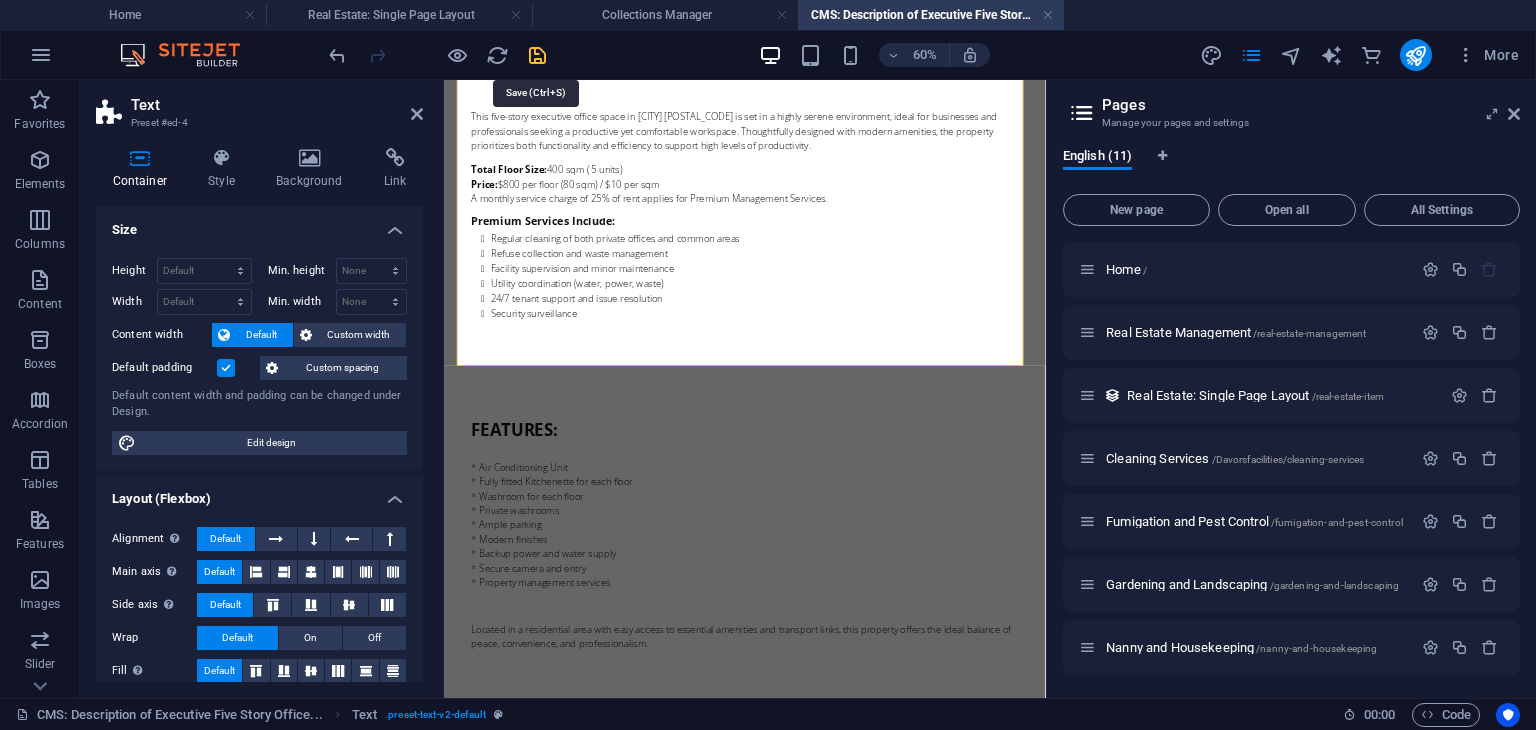 drag, startPoint x: 537, startPoint y: 49, endPoint x: 460, endPoint y: 1, distance: 90.73588 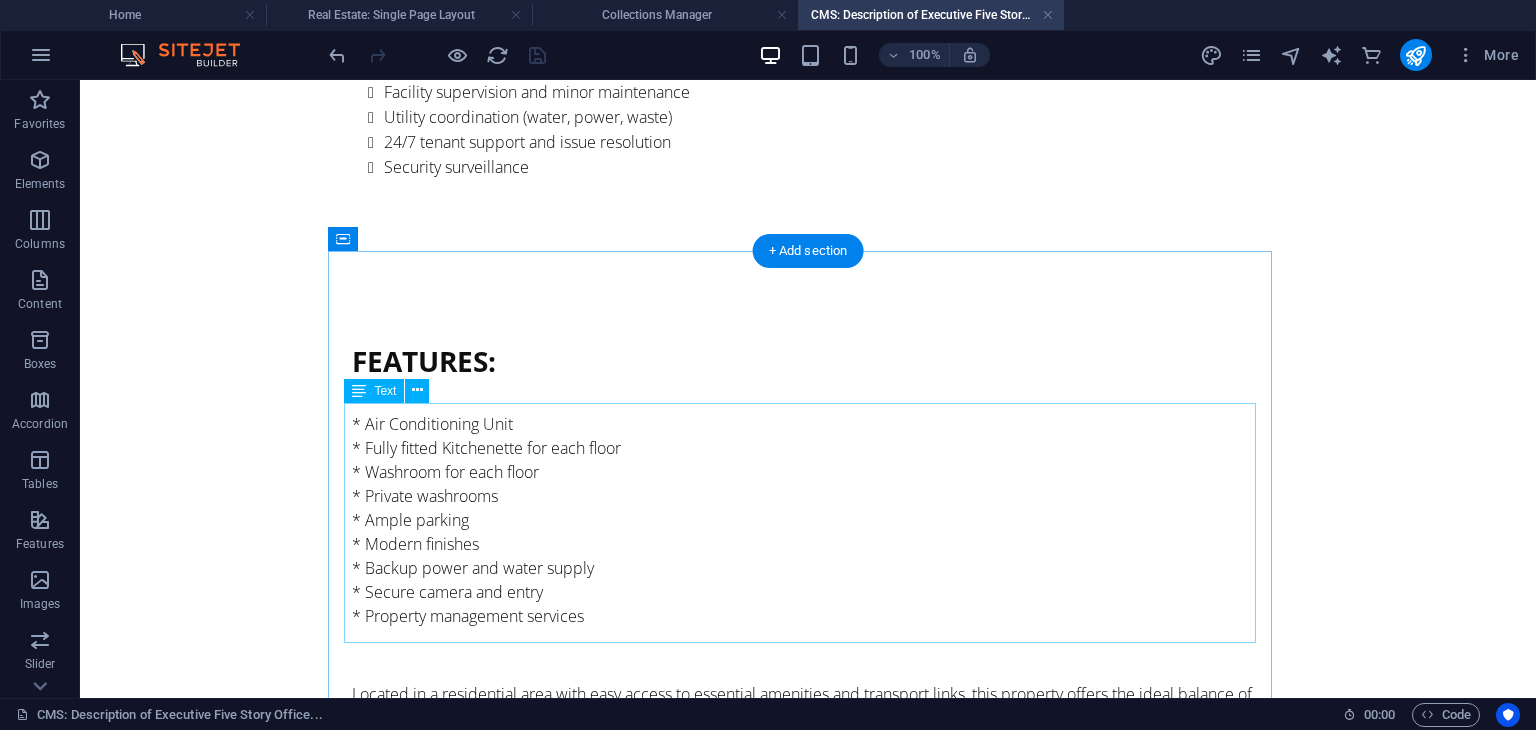 scroll, scrollTop: 426, scrollLeft: 0, axis: vertical 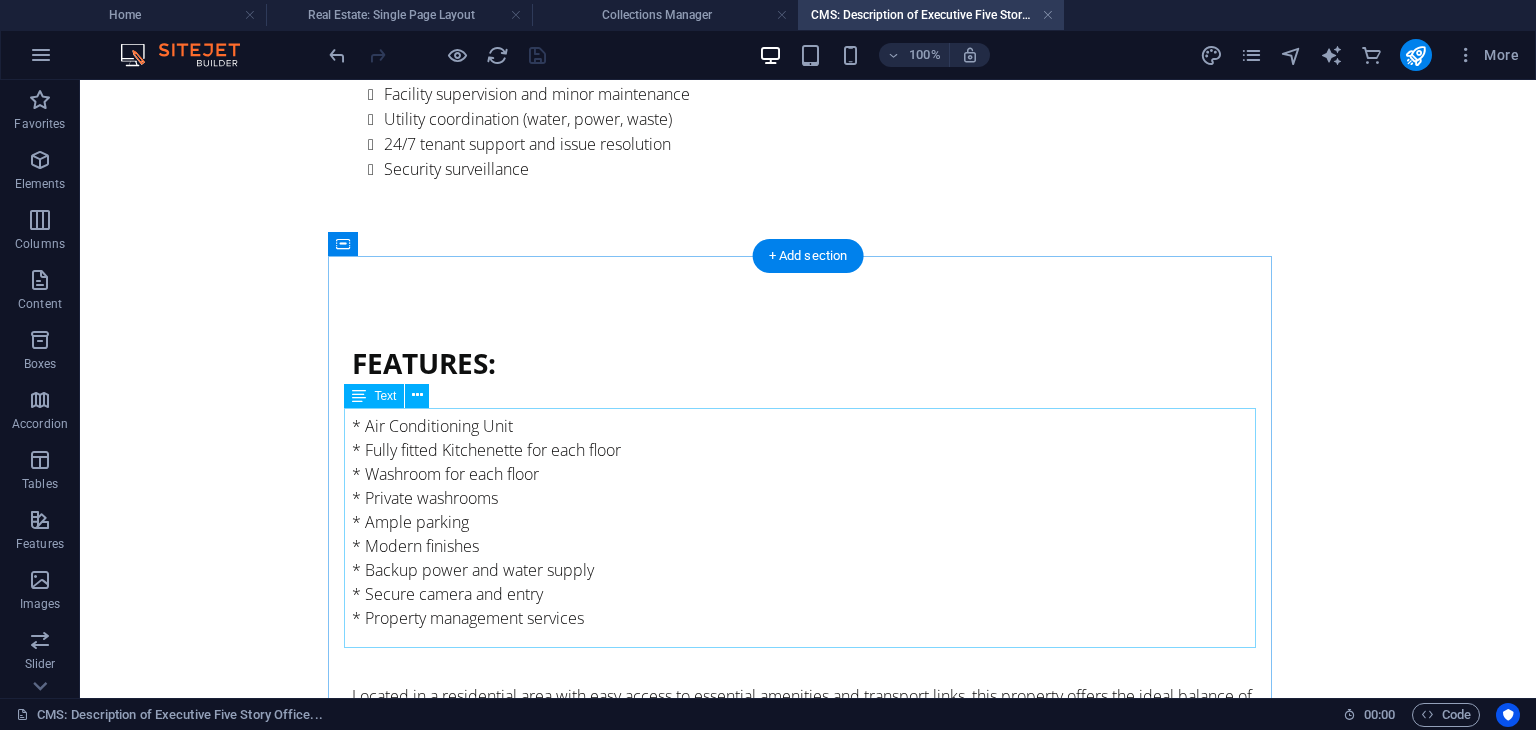 click on "* Air Conditioning Unit * Fully fitted Kitchenette for each floor  * Washroom for each floor * Private washrooms  * Ample parking  * Modern finishes  * Backup power and water supply  * Secure camera and entry * Property management services" at bounding box center (808, 534) 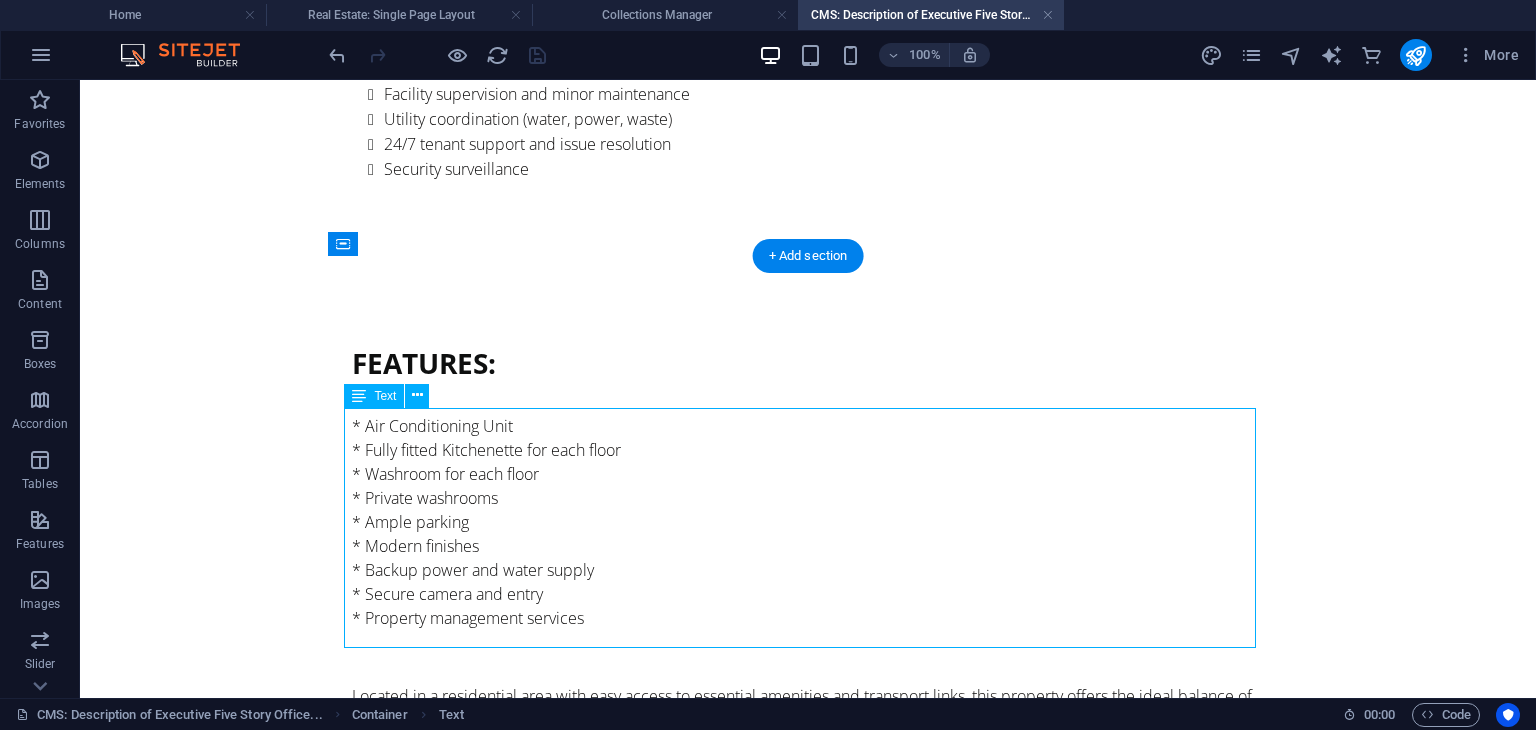 click on "* Air Conditioning Unit * Fully fitted Kitchenette for each floor  * Washroom for each floor * Private washrooms  * Ample parking  * Modern finishes  * Backup power and water supply  * Secure camera and entry * Property management services" at bounding box center [808, 534] 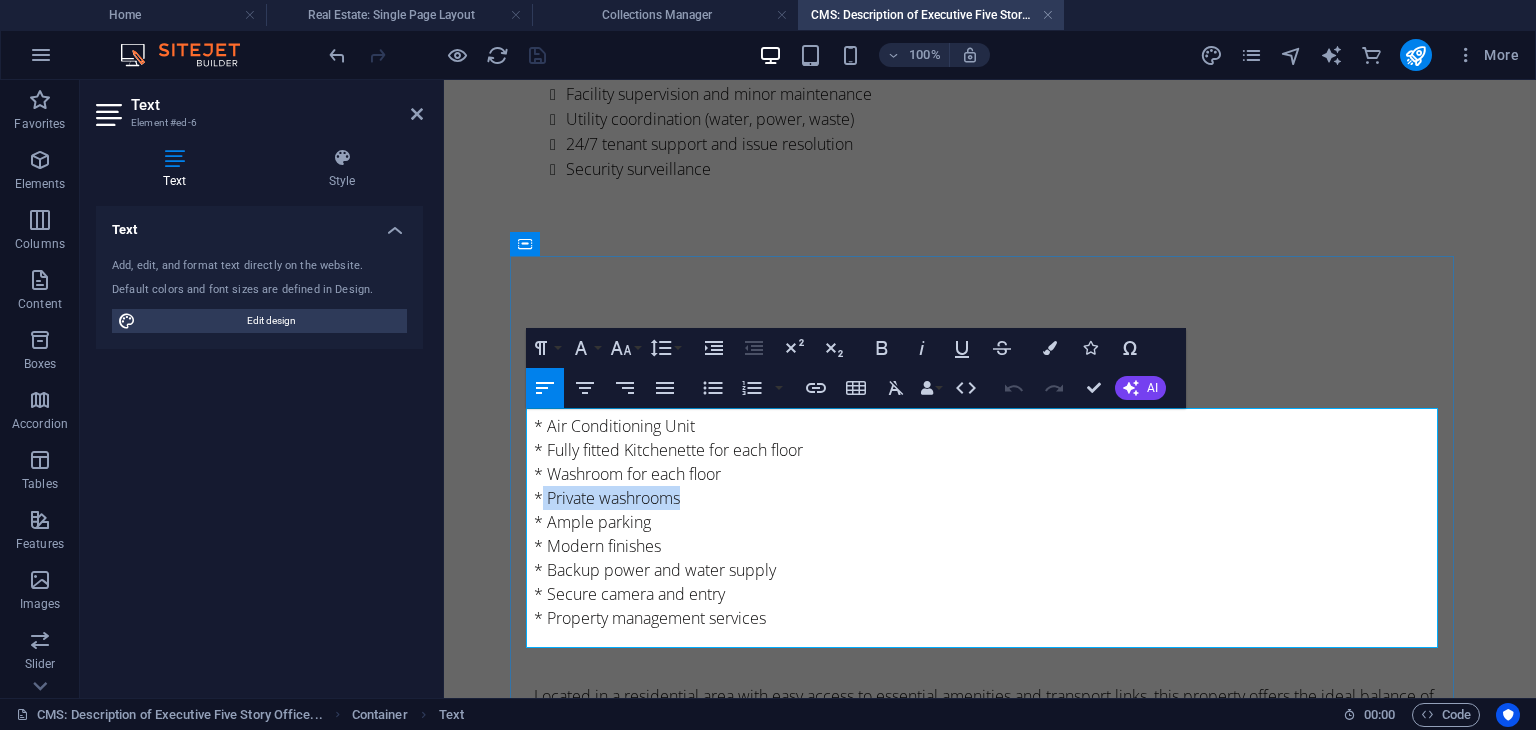 drag, startPoint x: 682, startPoint y: 493, endPoint x: 536, endPoint y: 497, distance: 146.05478 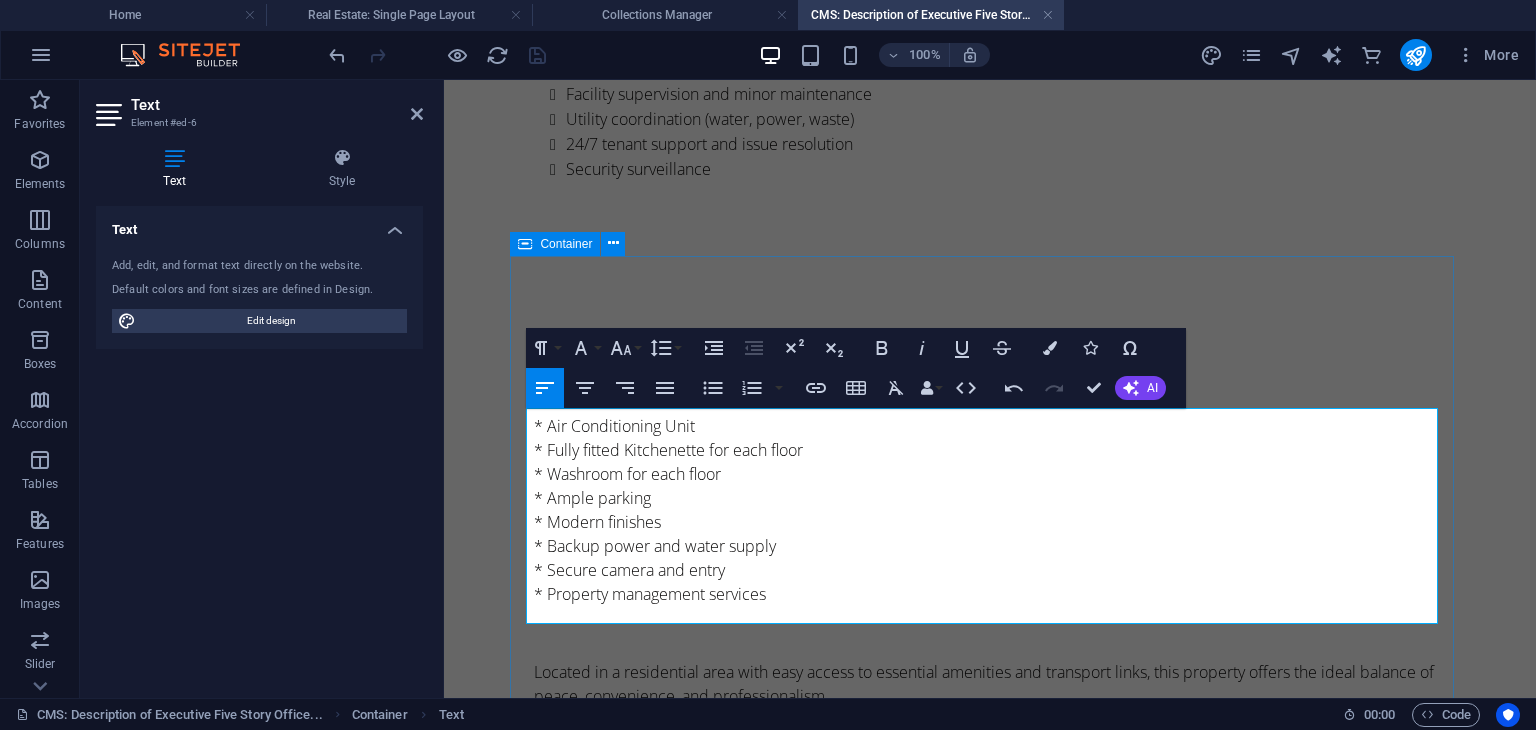 click on "FEATURES:   * Air Conditioning Unit * Fully fitted Kitchenette for each floor  * Washroom for each floor  * Ample parking  * Modern finishes  * Backup power and water supply  * Secure camera and entry * Property management services Located in a residential area with easy access to essential amenities and transport links, this property offers the ideal balance of peace, convenience, and professionalism." at bounding box center (990, 537) 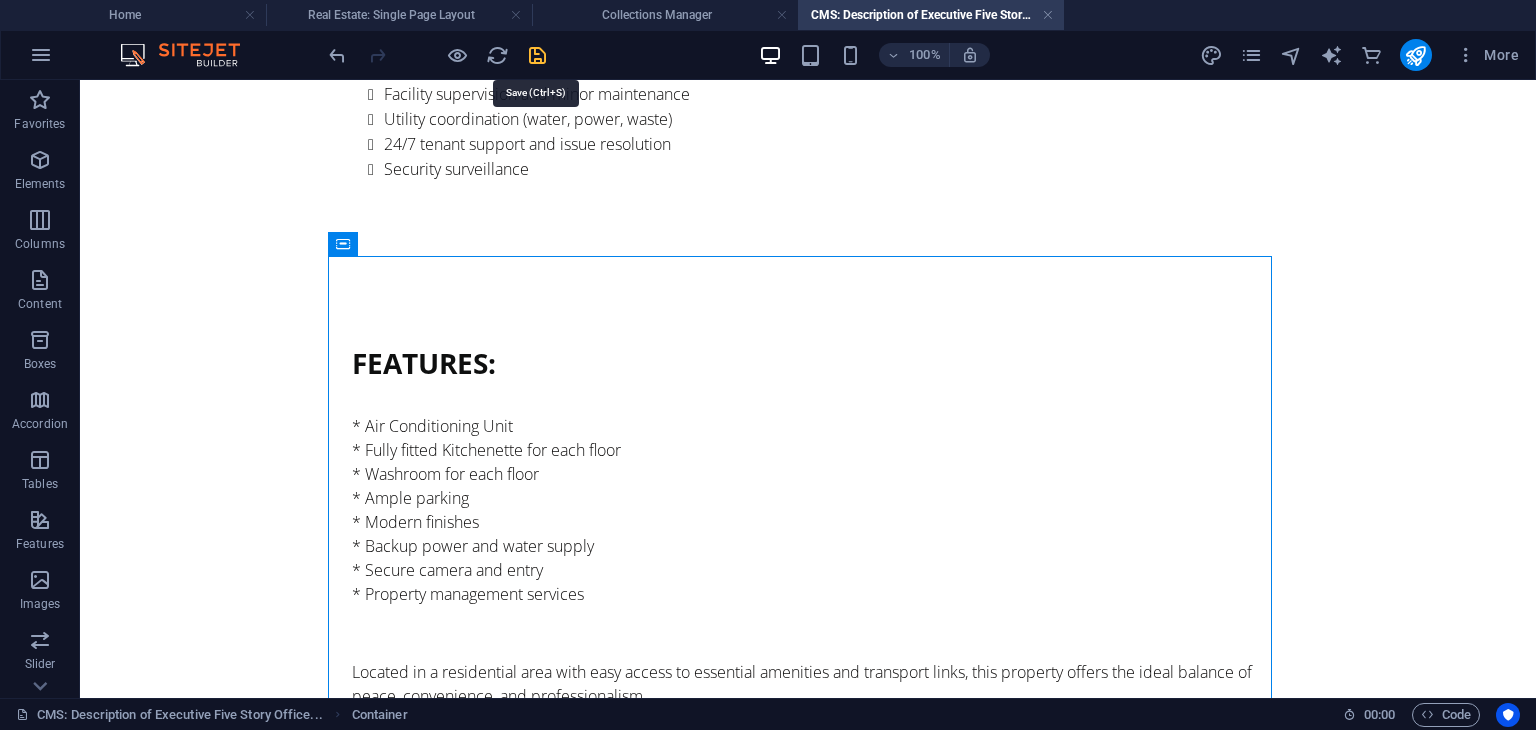 click at bounding box center [537, 55] 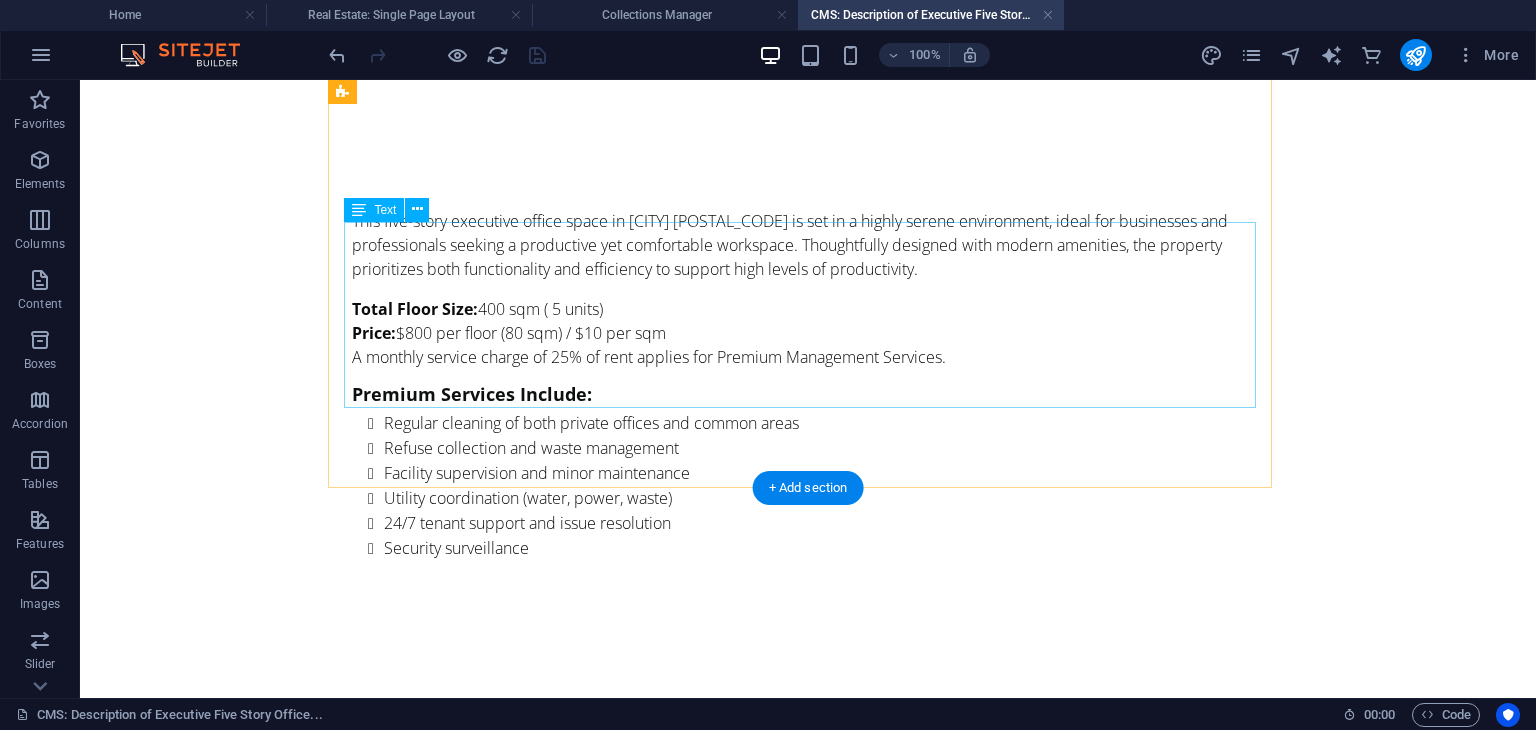 scroll, scrollTop: 0, scrollLeft: 0, axis: both 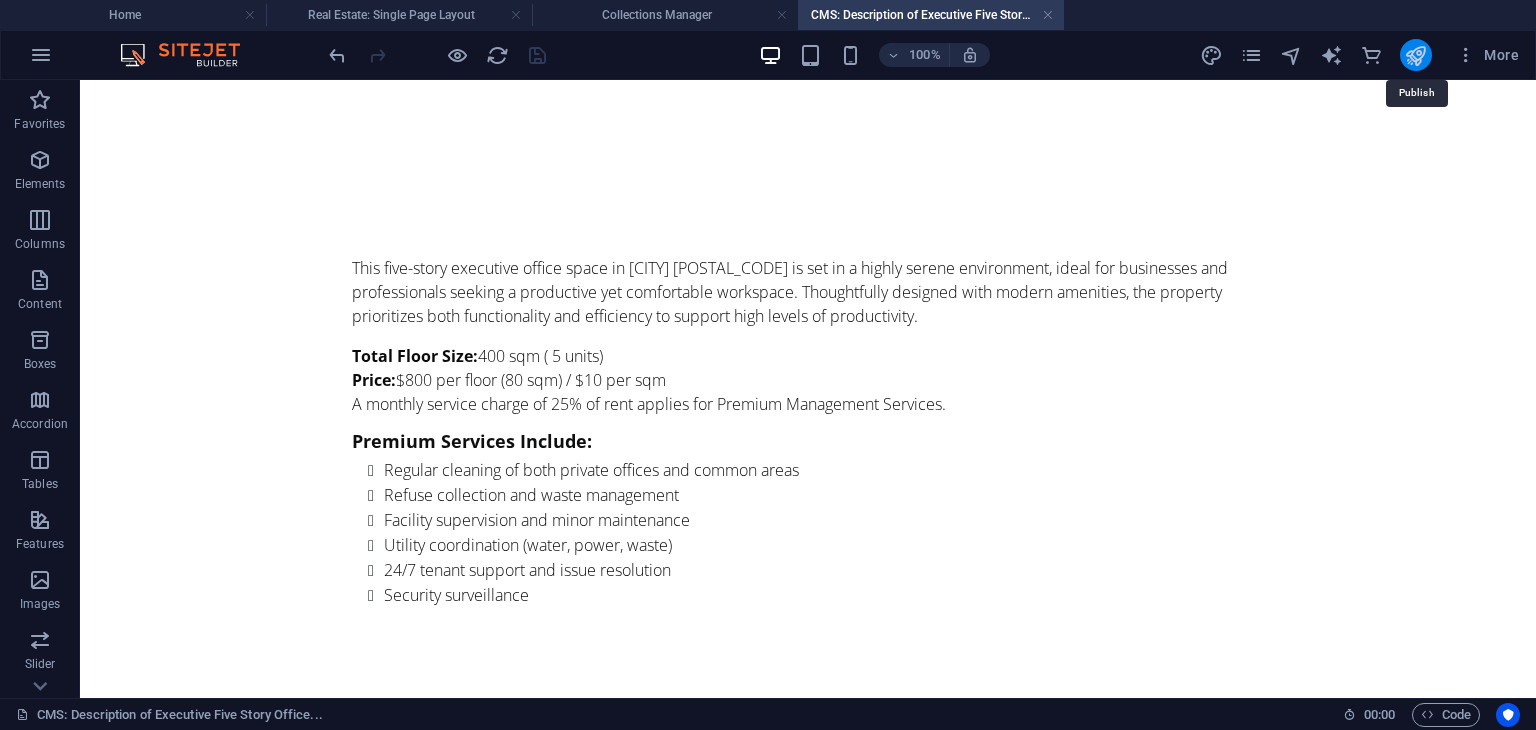 click at bounding box center [1415, 55] 